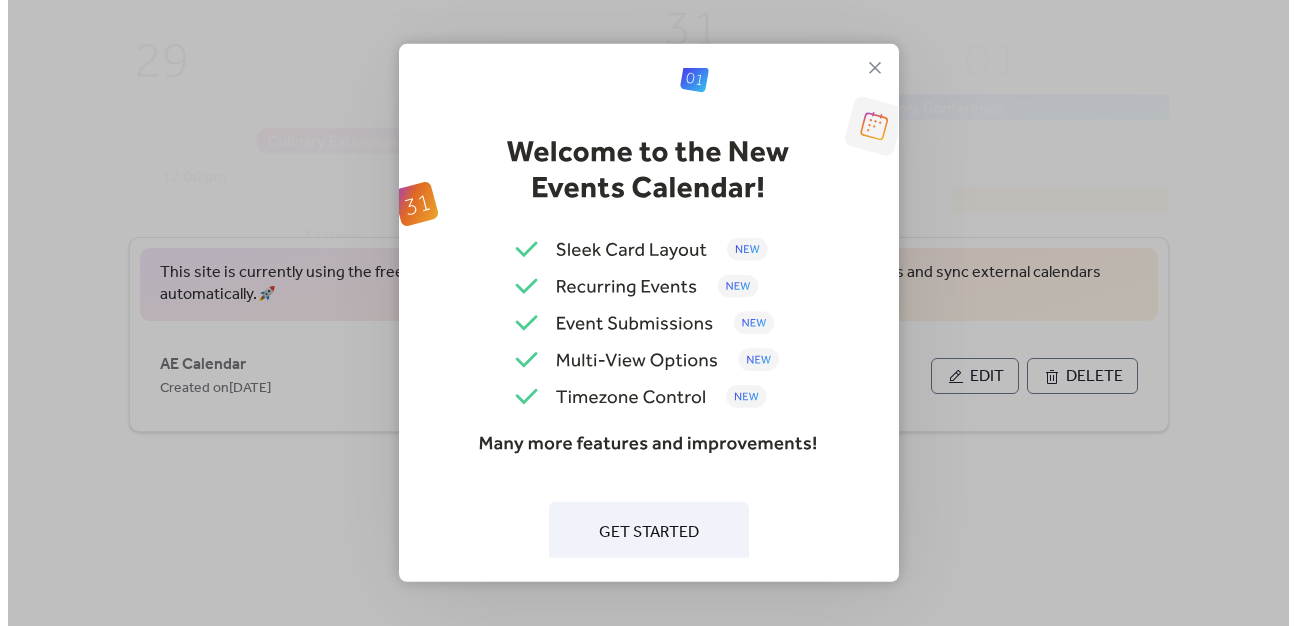 scroll, scrollTop: 0, scrollLeft: 0, axis: both 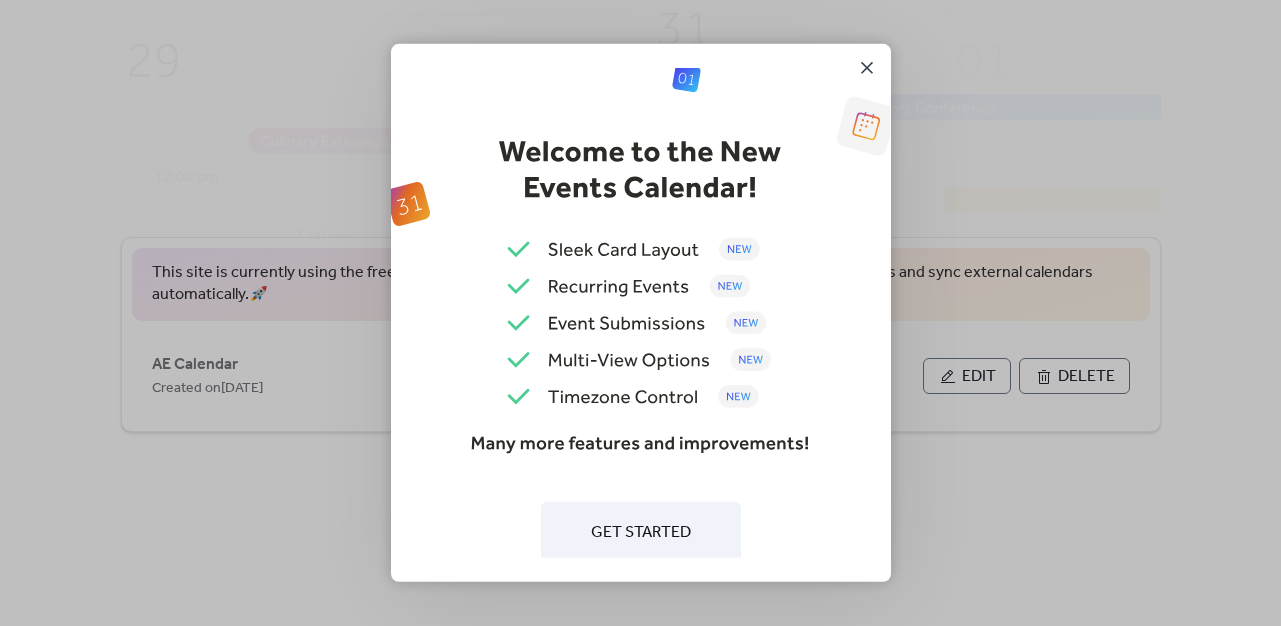 click 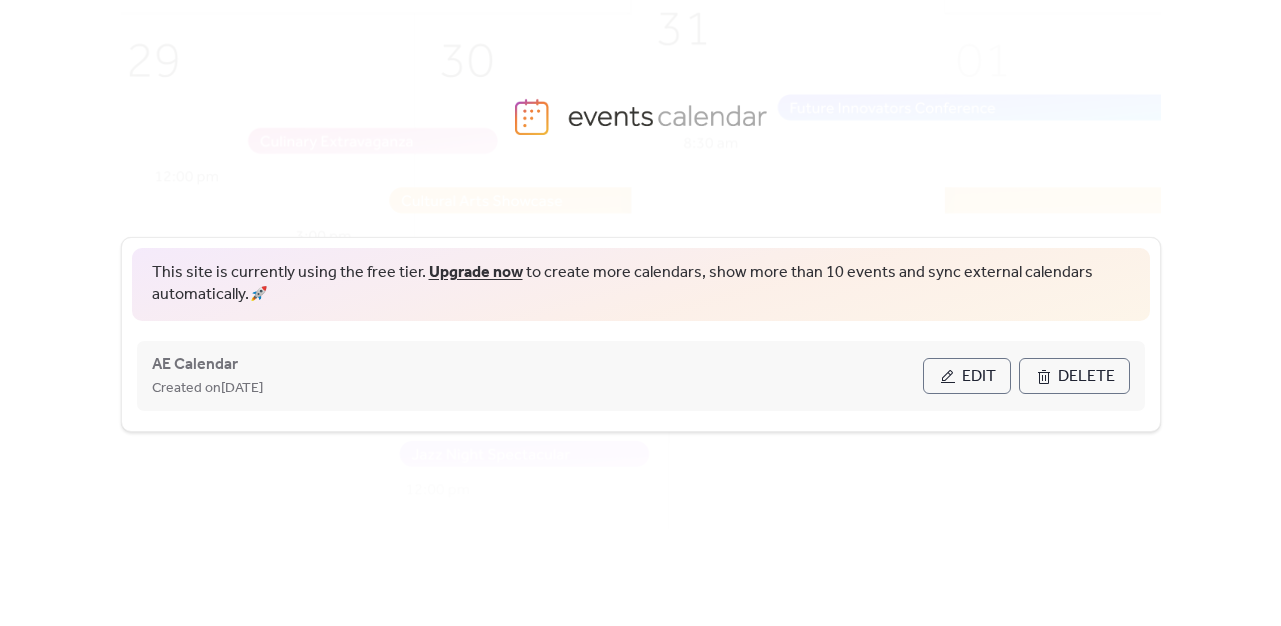 click on "Edit" at bounding box center (979, 377) 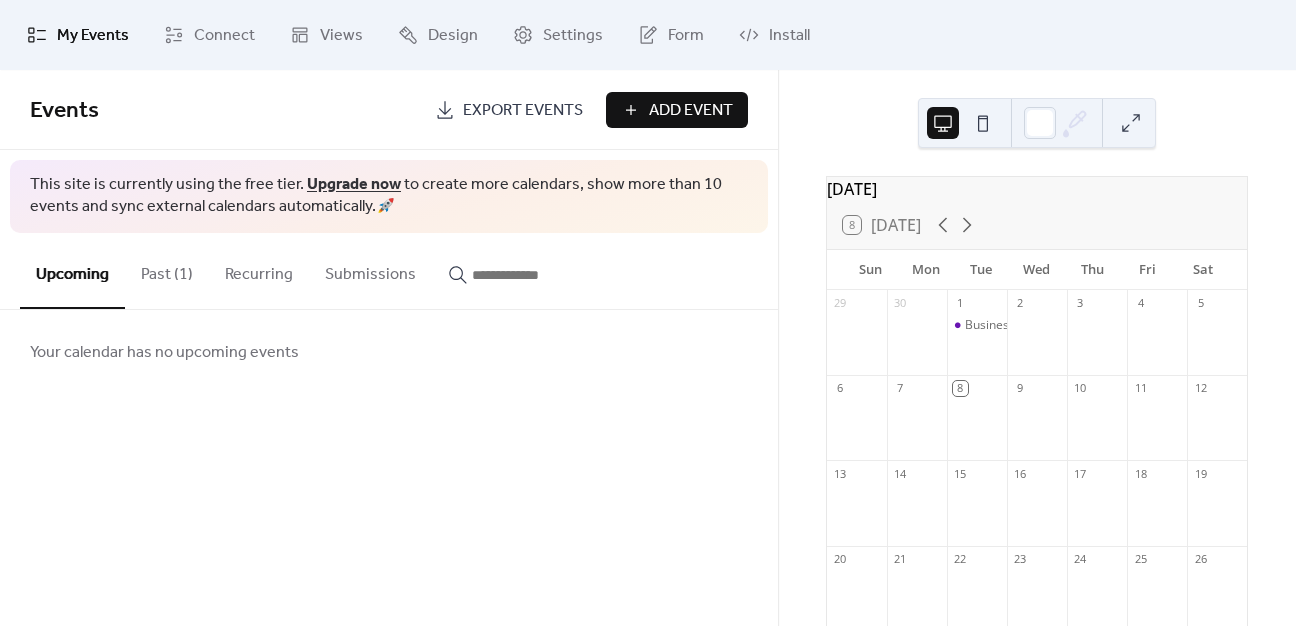 click on "Add Event" at bounding box center (691, 111) 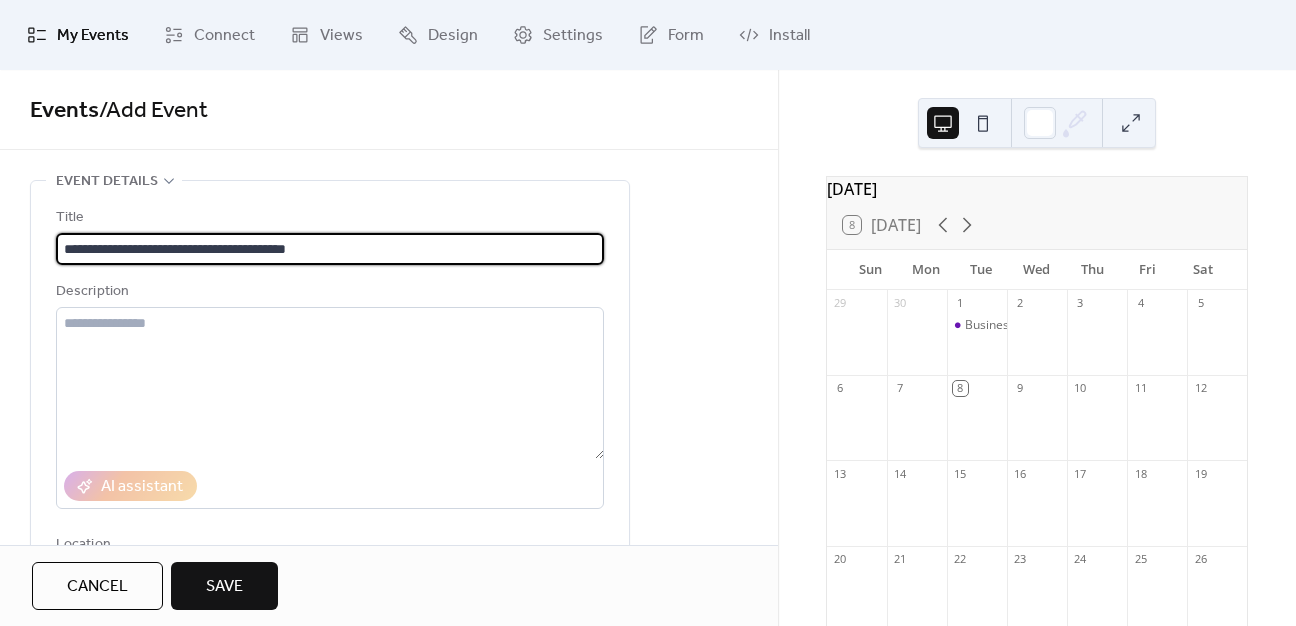 drag, startPoint x: 202, startPoint y: 250, endPoint x: 382, endPoint y: 223, distance: 182.01373 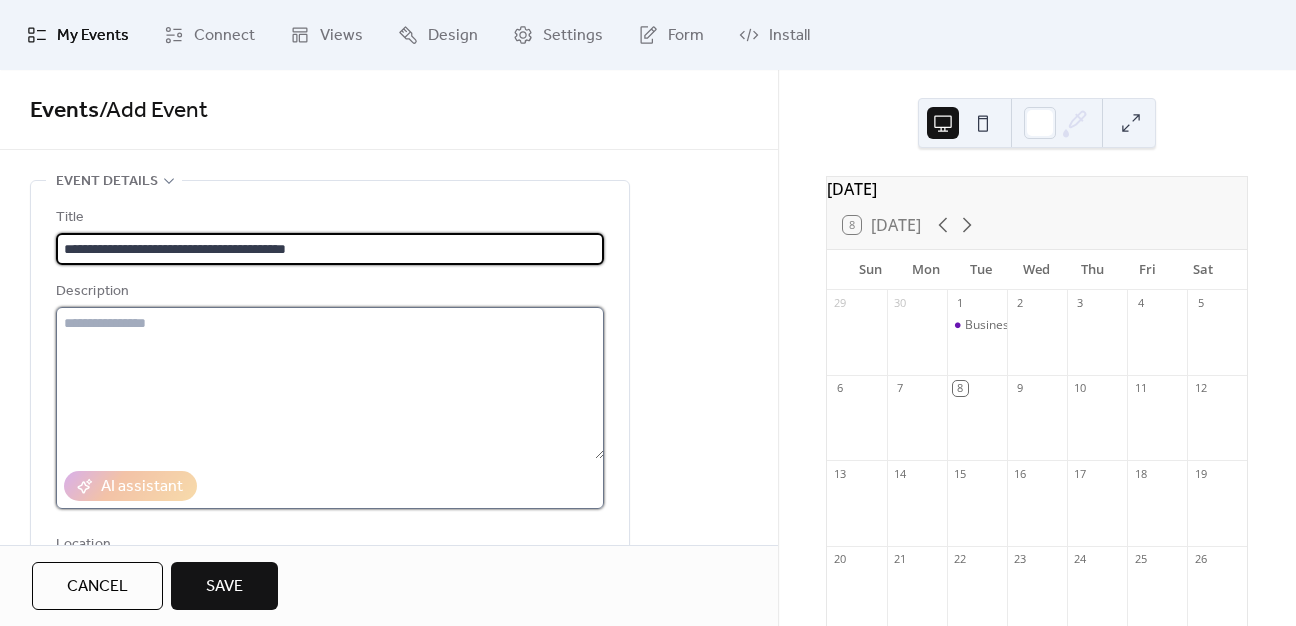 click at bounding box center [330, 383] 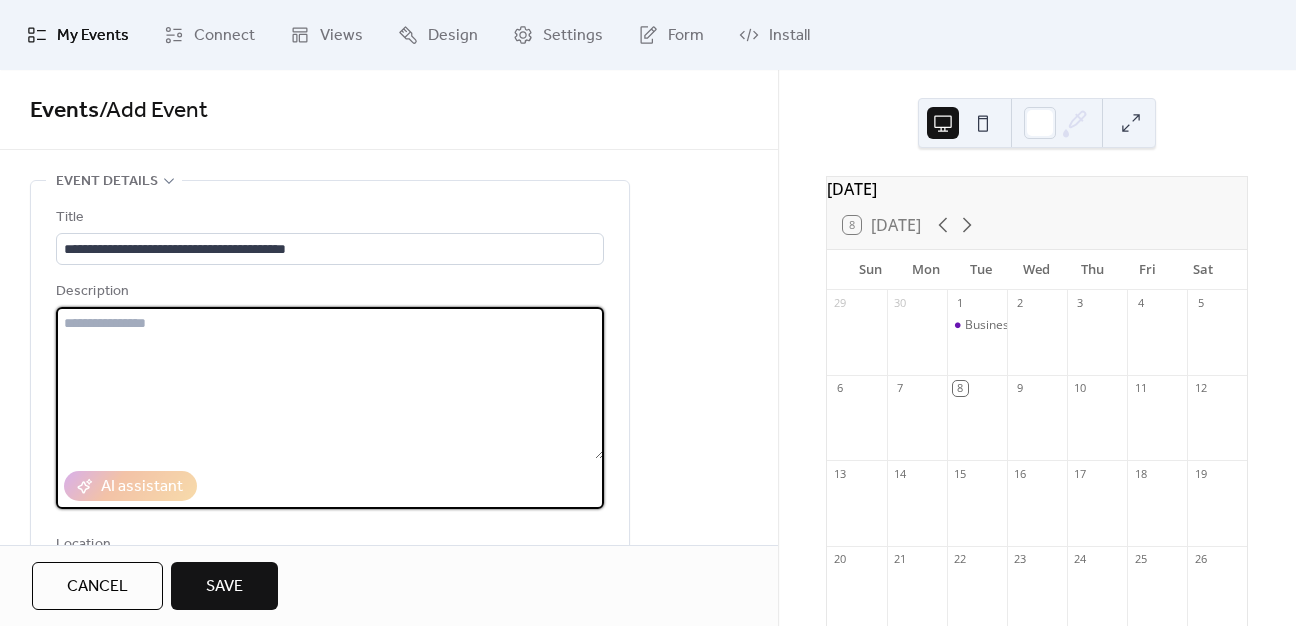 paste on "**********" 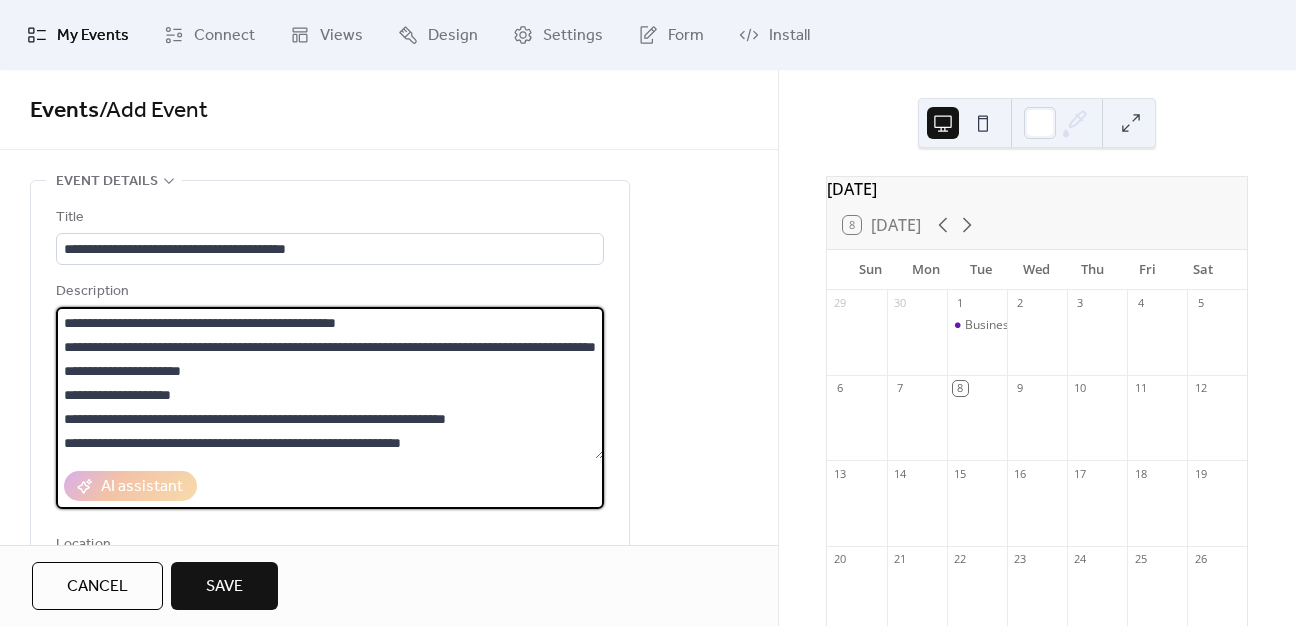 scroll, scrollTop: 21, scrollLeft: 0, axis: vertical 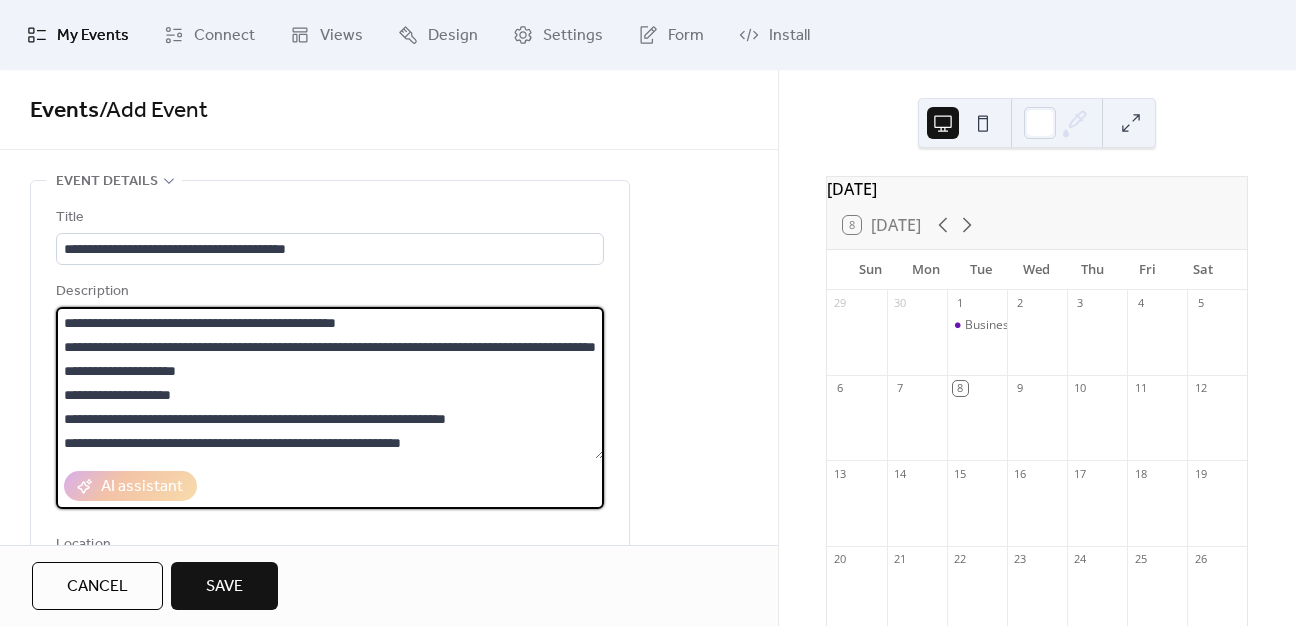 drag, startPoint x: 124, startPoint y: 397, endPoint x: 206, endPoint y: 395, distance: 82.02438 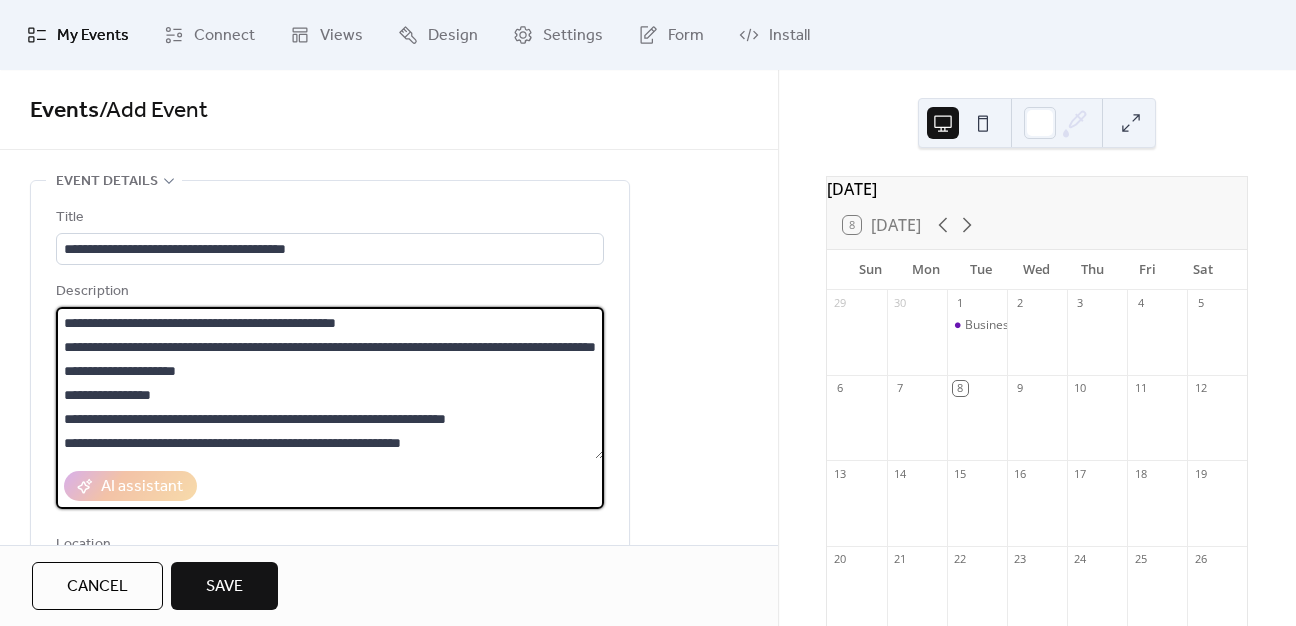 click on "**********" at bounding box center [330, 383] 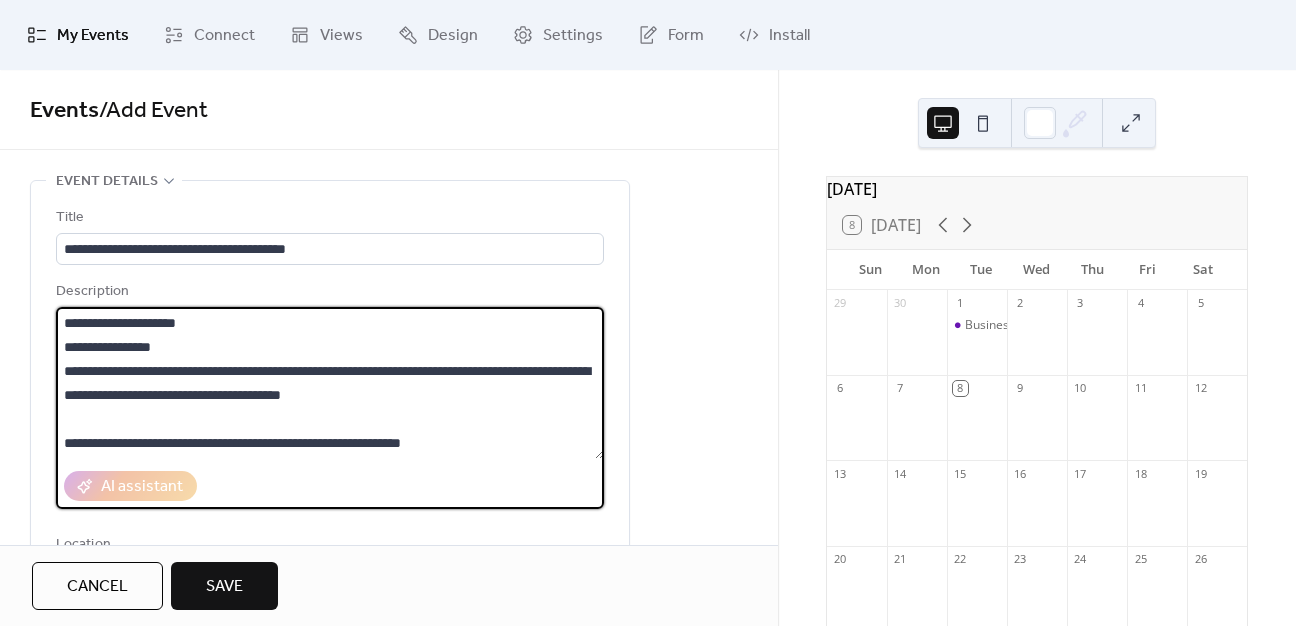 scroll, scrollTop: 72, scrollLeft: 0, axis: vertical 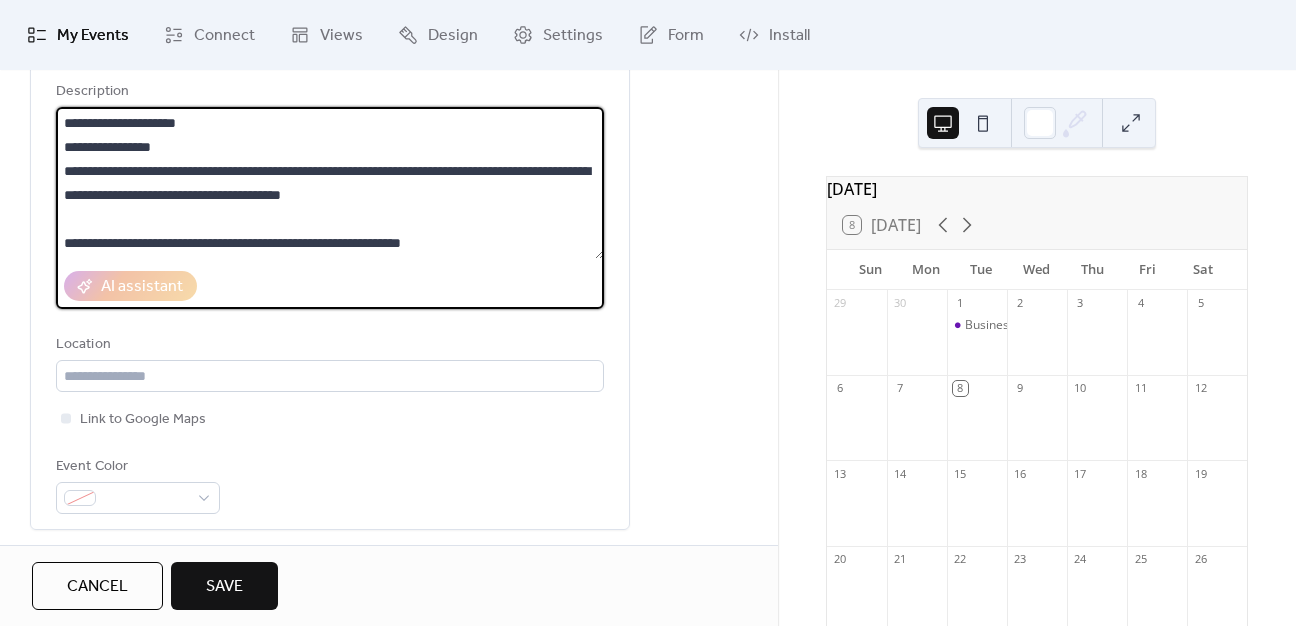 drag, startPoint x: 64, startPoint y: 240, endPoint x: 188, endPoint y: 237, distance: 124.036285 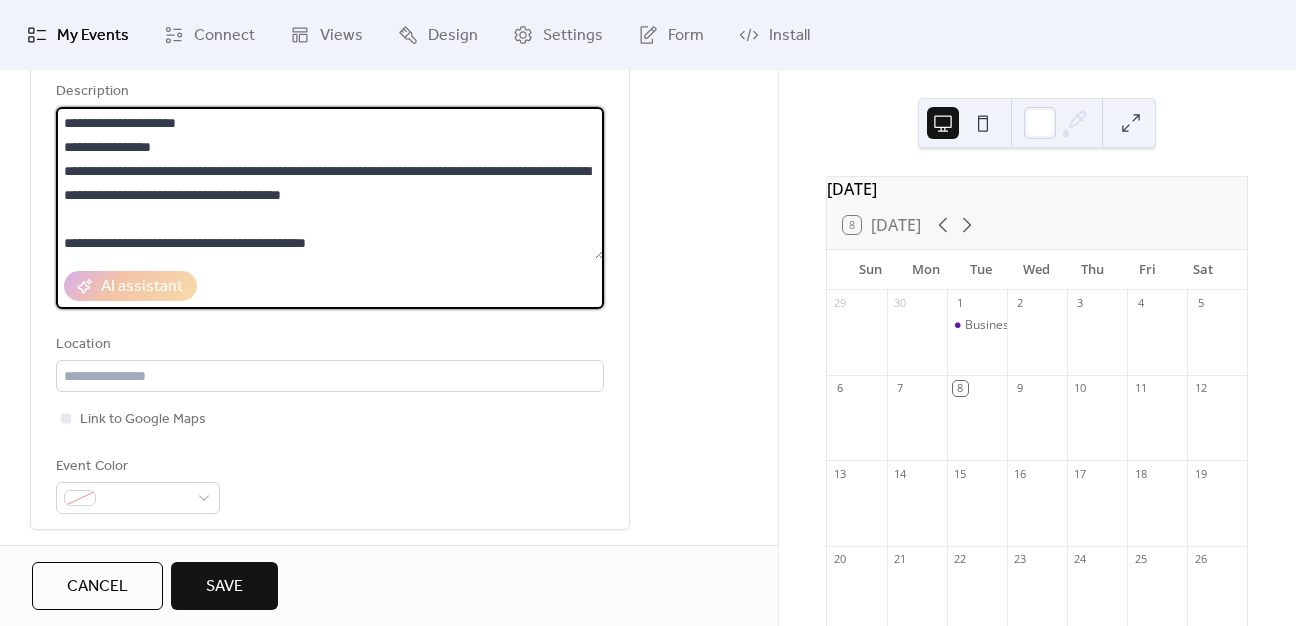 click on "**********" at bounding box center (330, 183) 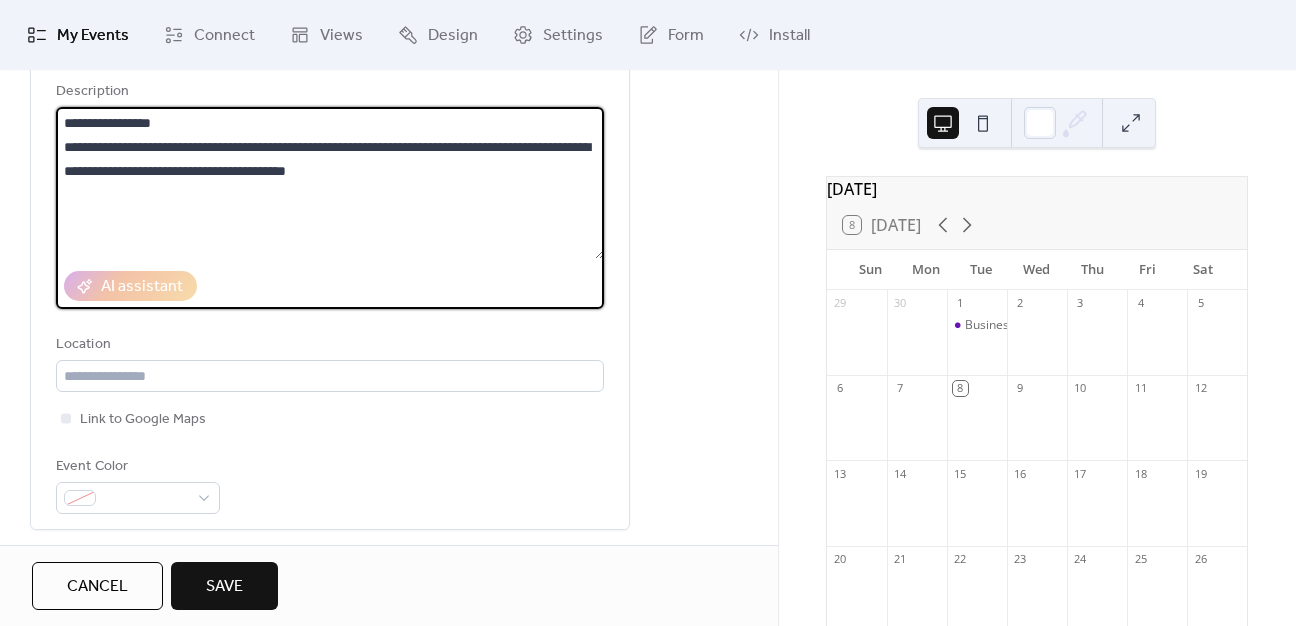paste on "**********" 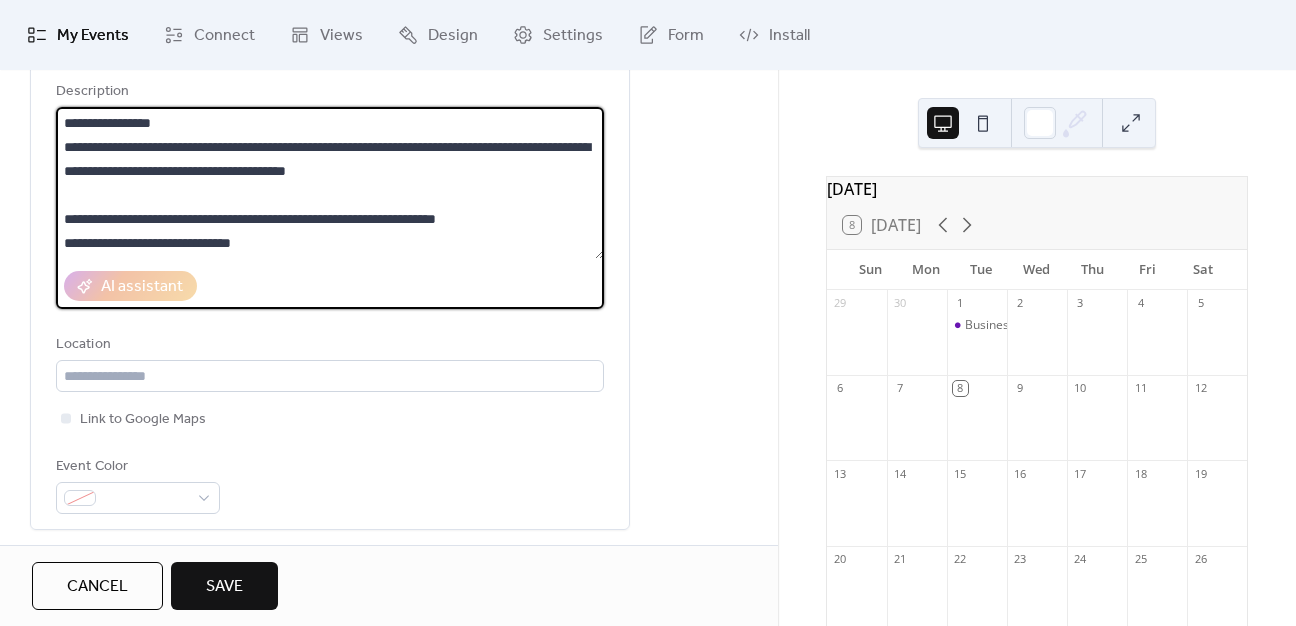 scroll, scrollTop: 165, scrollLeft: 0, axis: vertical 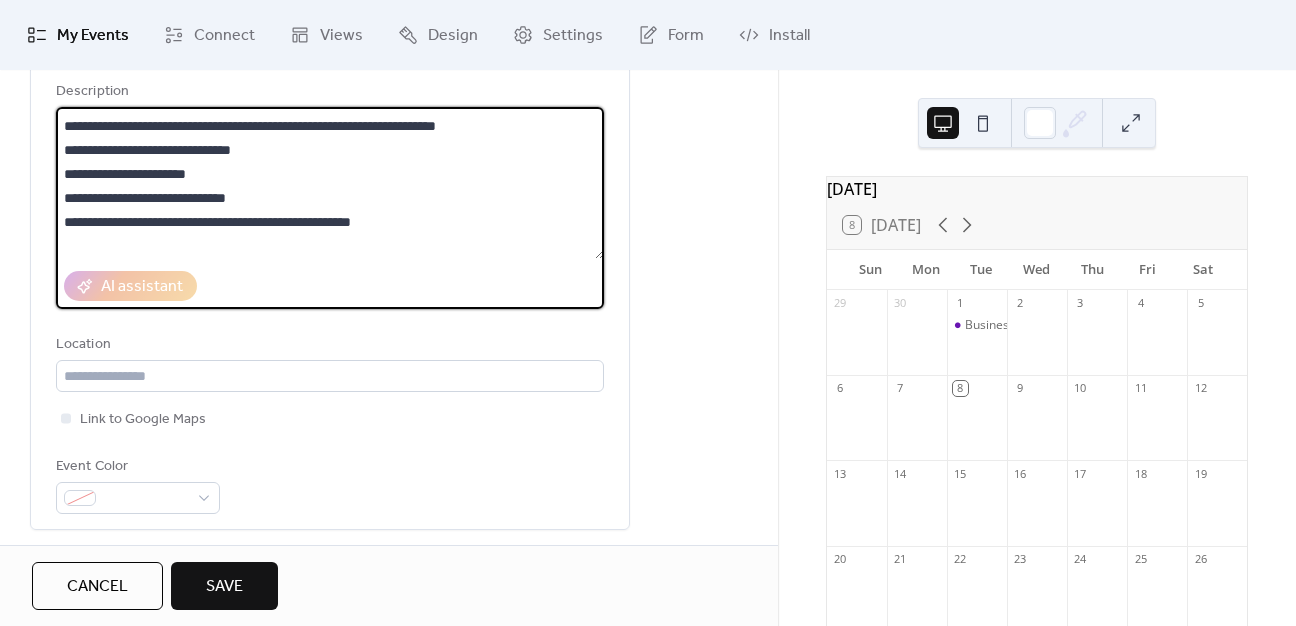 drag, startPoint x: 184, startPoint y: 220, endPoint x: 263, endPoint y: 221, distance: 79.00633 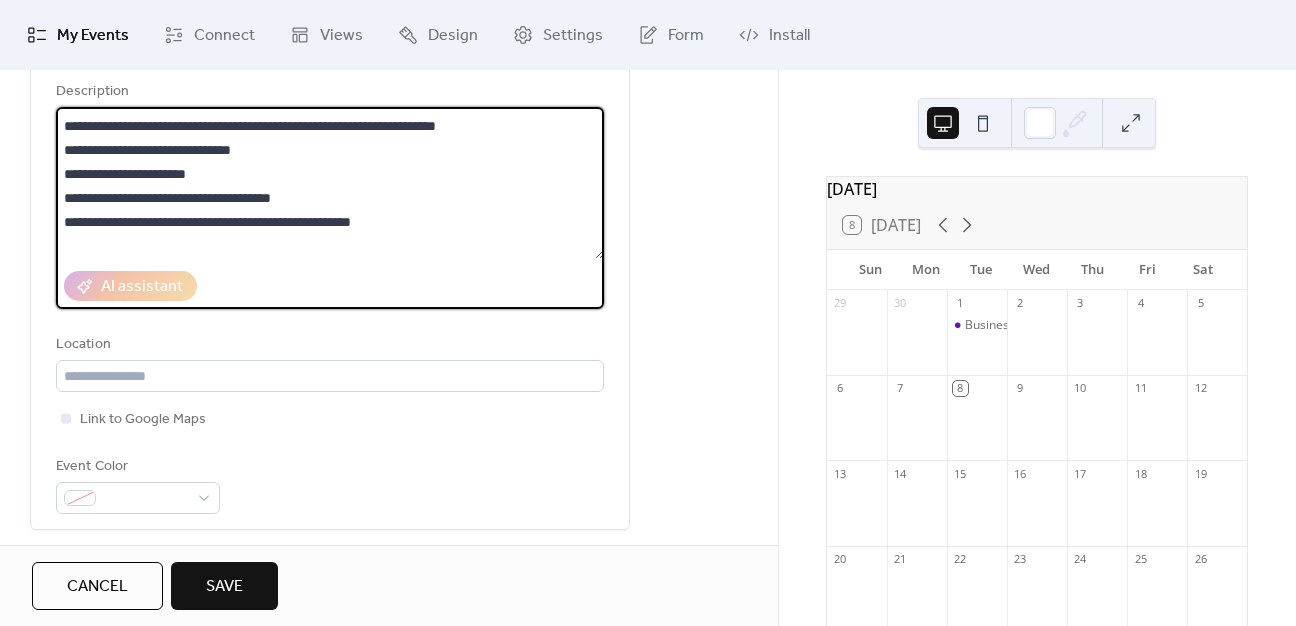scroll, scrollTop: 216, scrollLeft: 0, axis: vertical 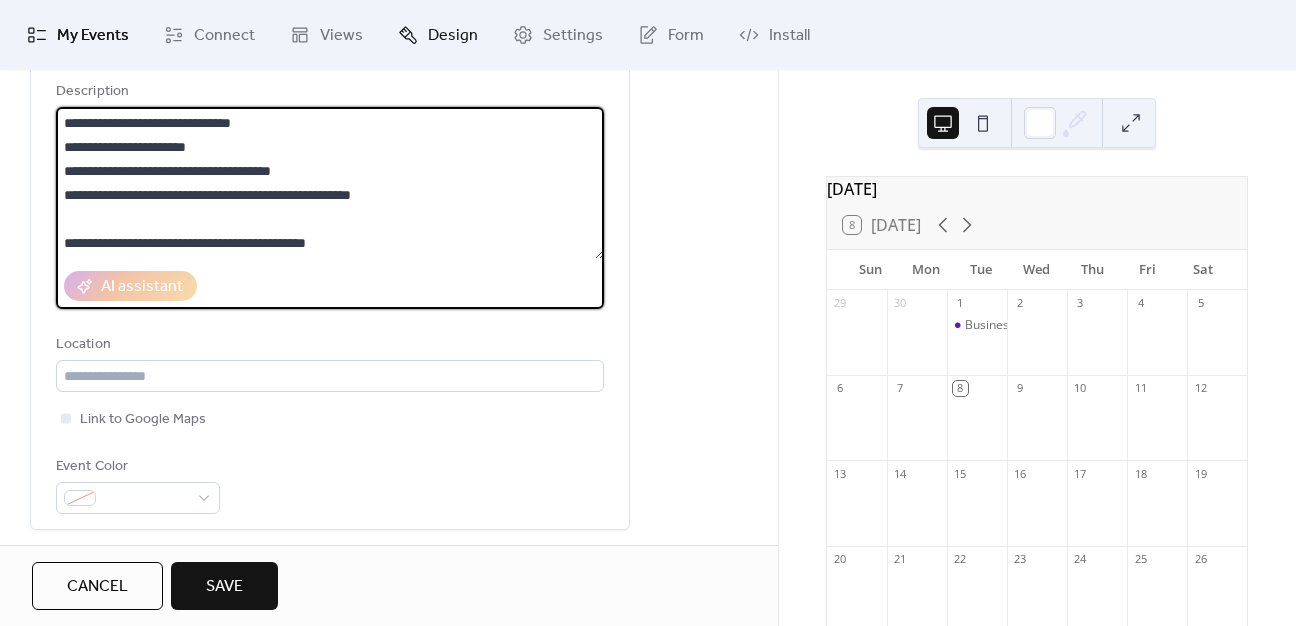 type on "**********" 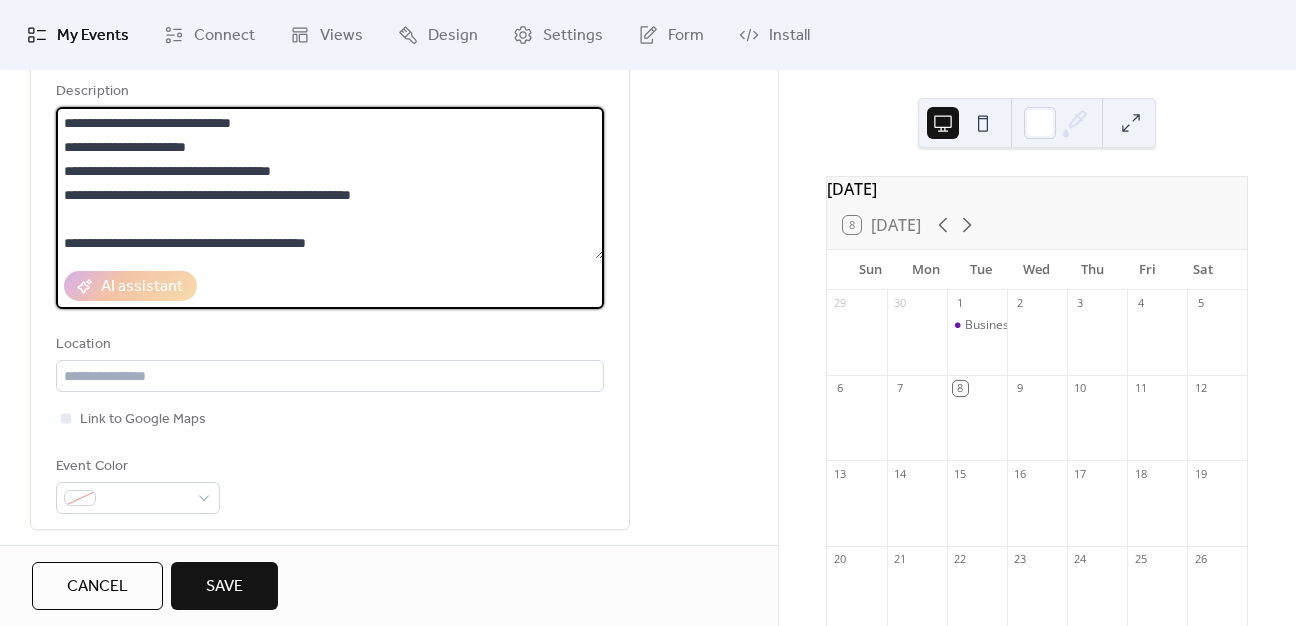 scroll, scrollTop: 300, scrollLeft: 0, axis: vertical 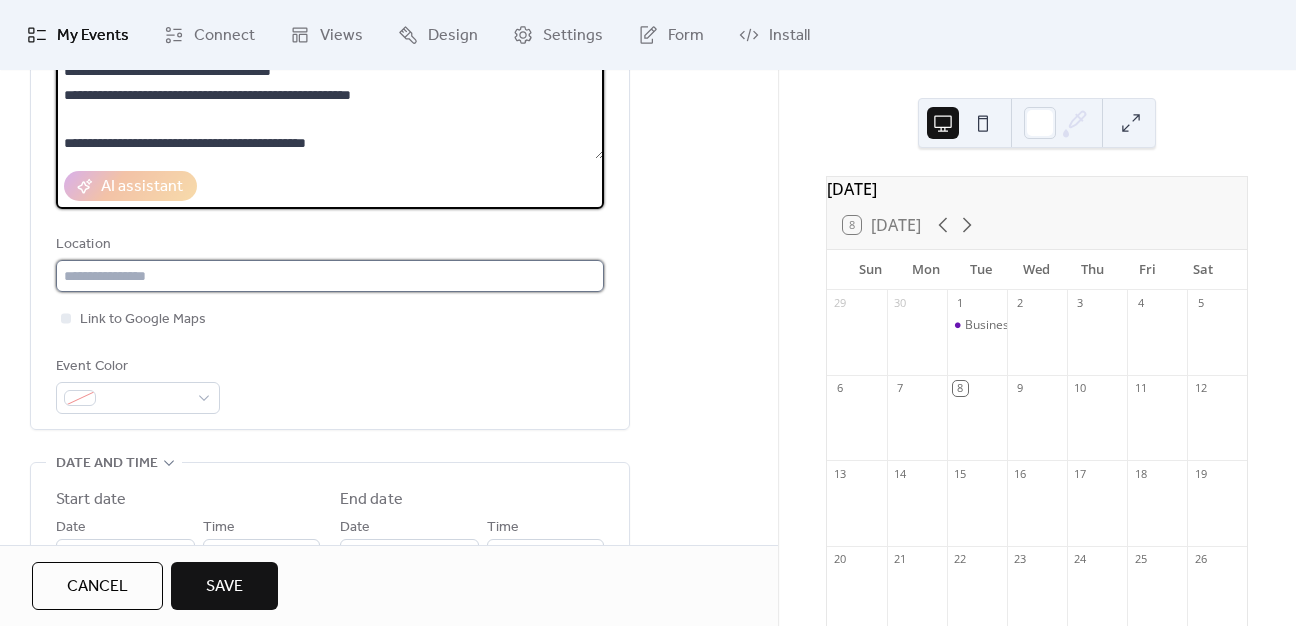 click at bounding box center (330, 276) 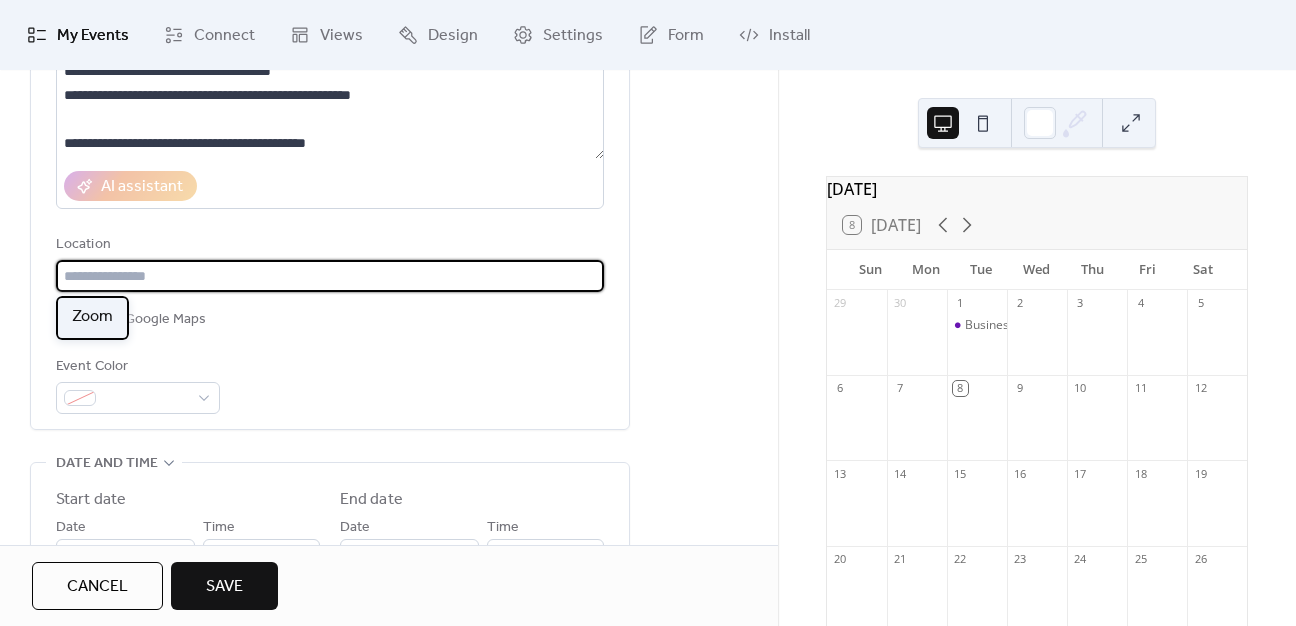 click on "Zoom" at bounding box center (92, 317) 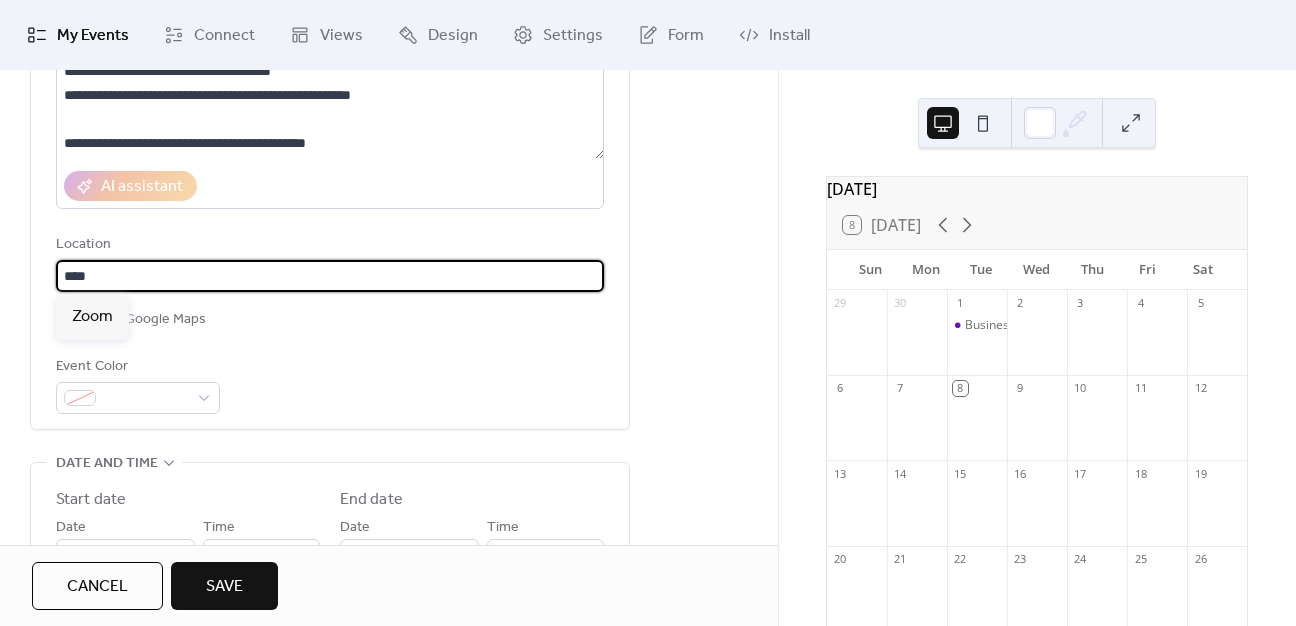 click on "****" at bounding box center [330, 276] 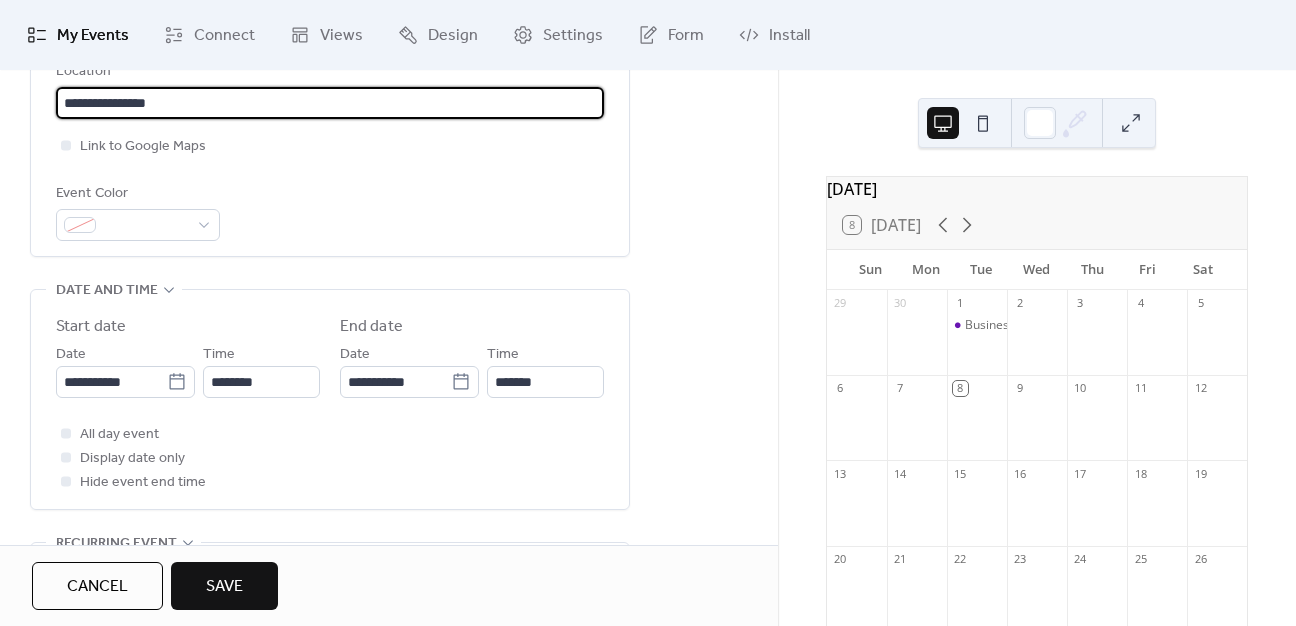 scroll, scrollTop: 500, scrollLeft: 0, axis: vertical 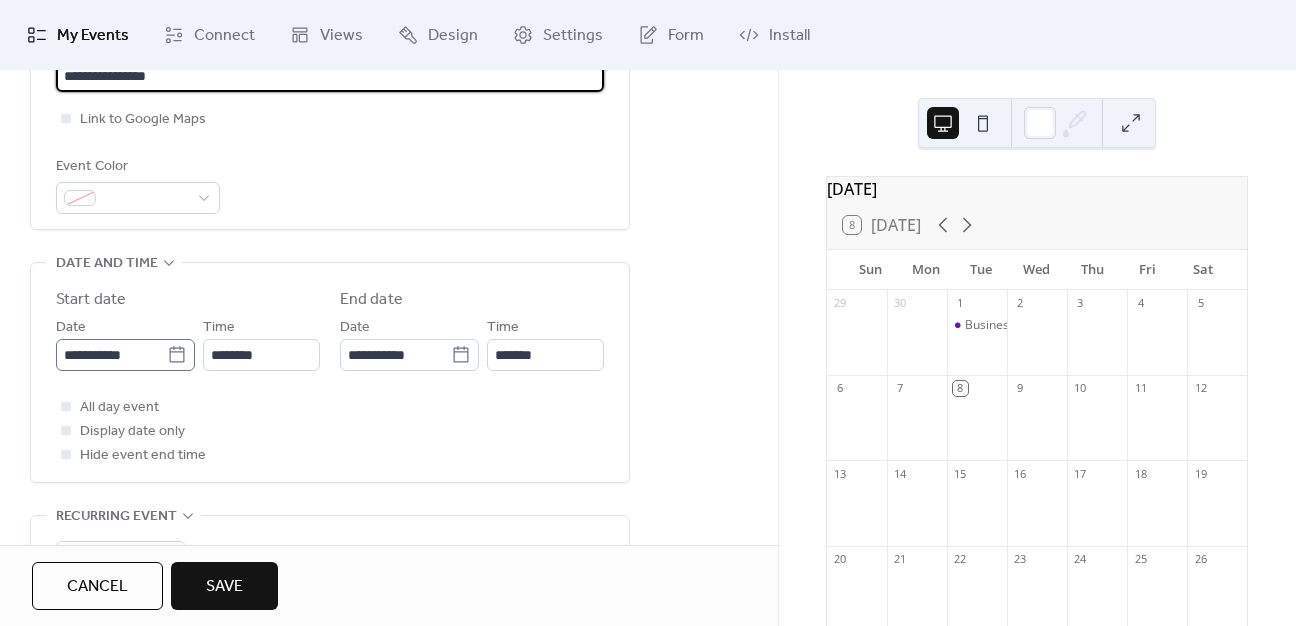 type on "**********" 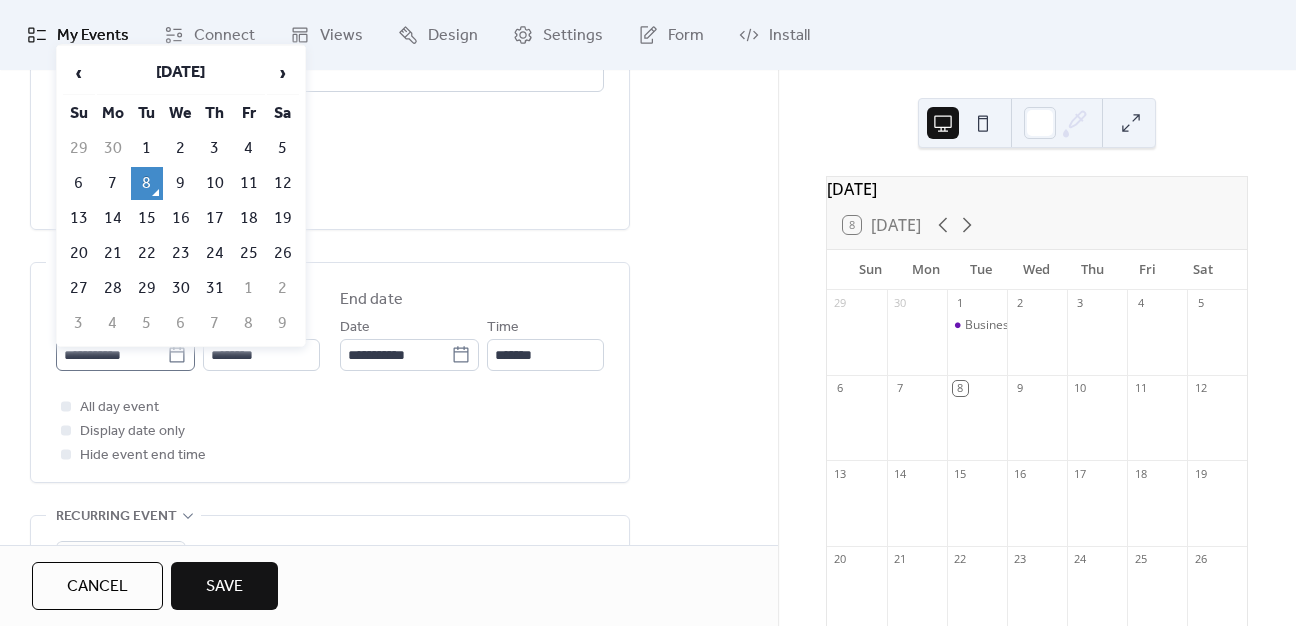 click 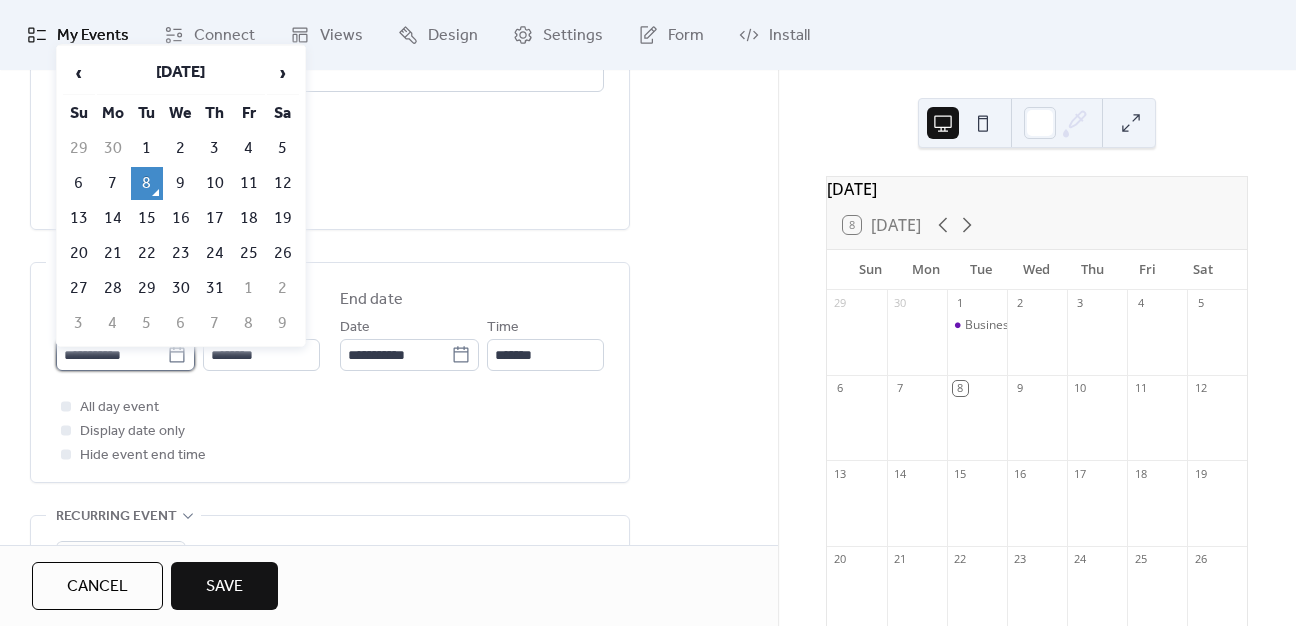 click on "**********" at bounding box center (111, 355) 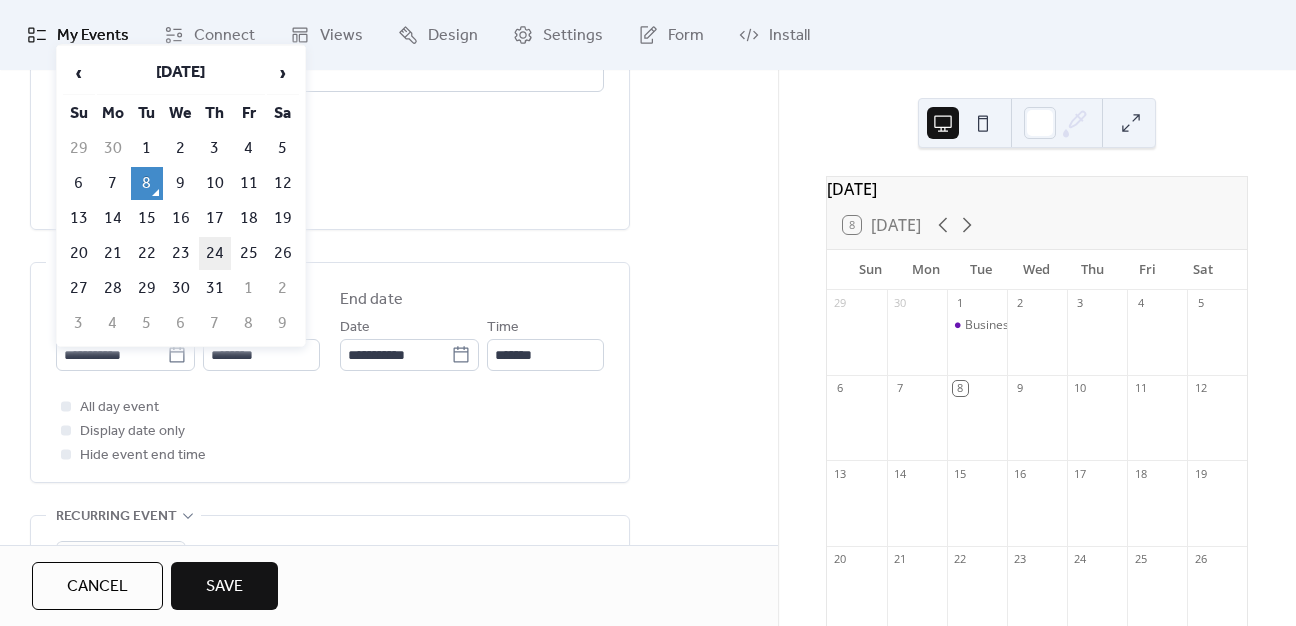 click on "24" at bounding box center [215, 253] 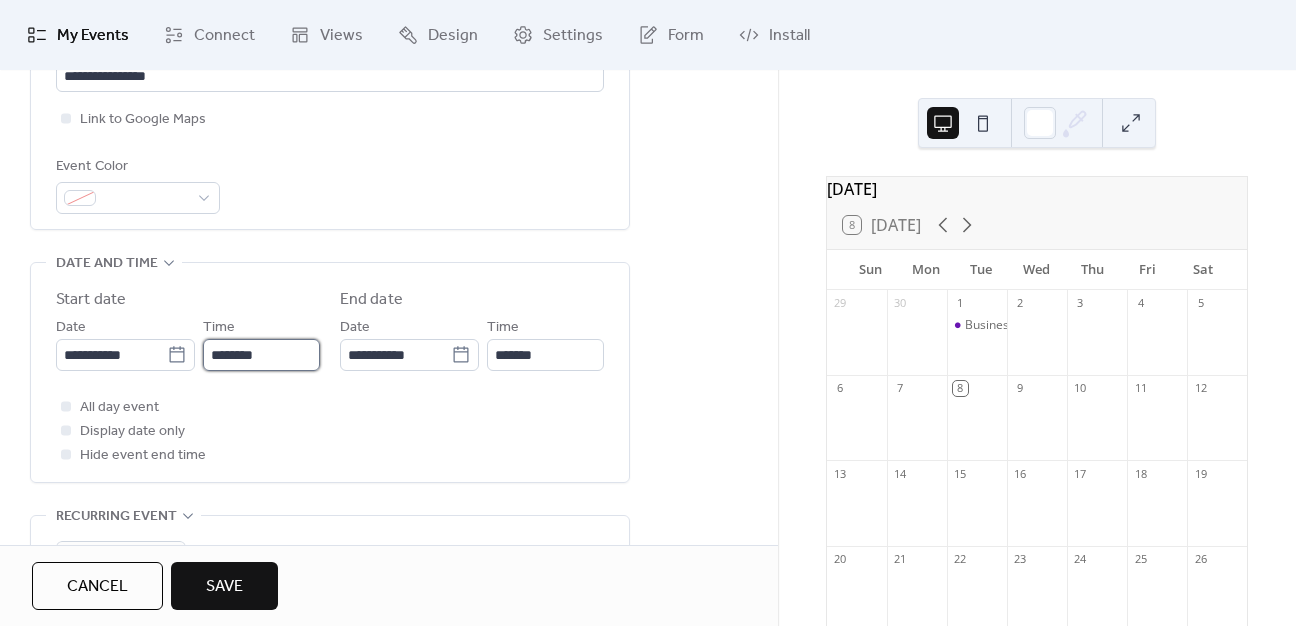click on "********" at bounding box center [261, 355] 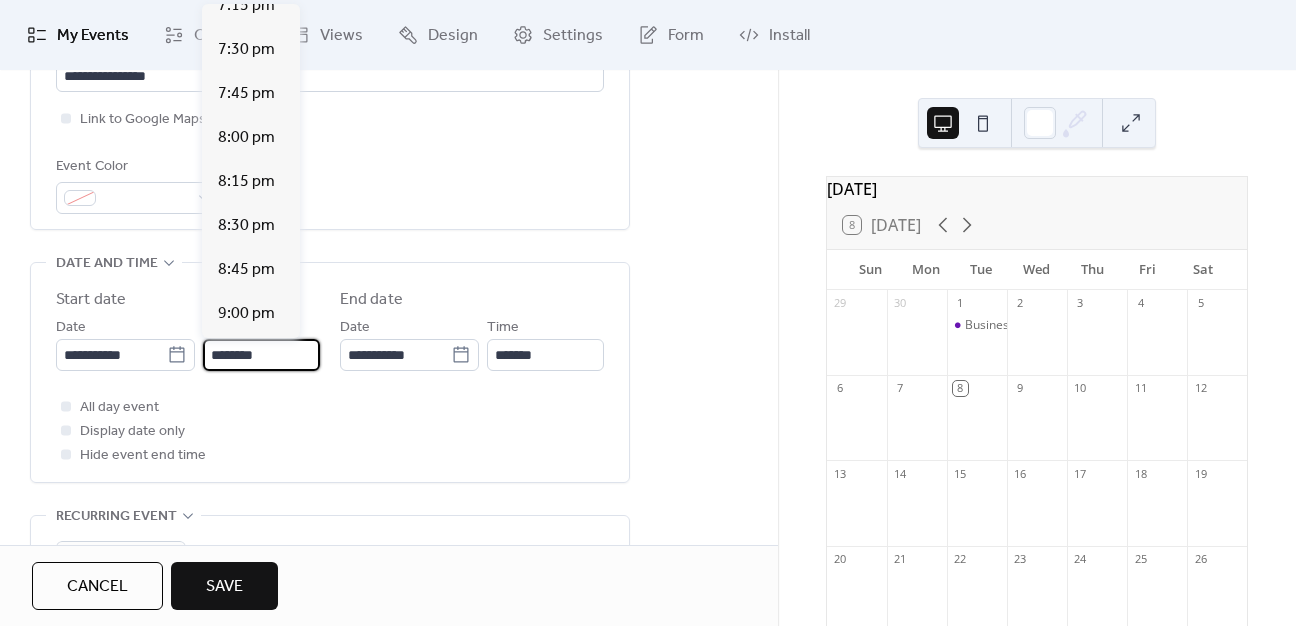 scroll, scrollTop: 3512, scrollLeft: 0, axis: vertical 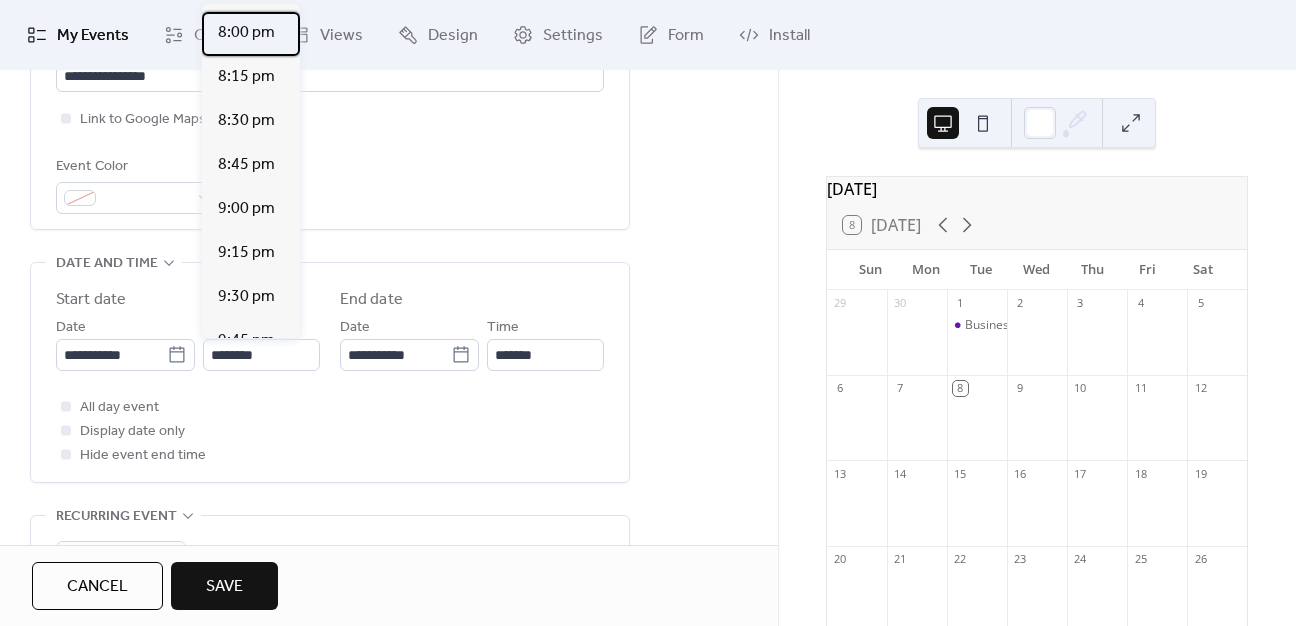 click on "8:00 pm" at bounding box center (246, 33) 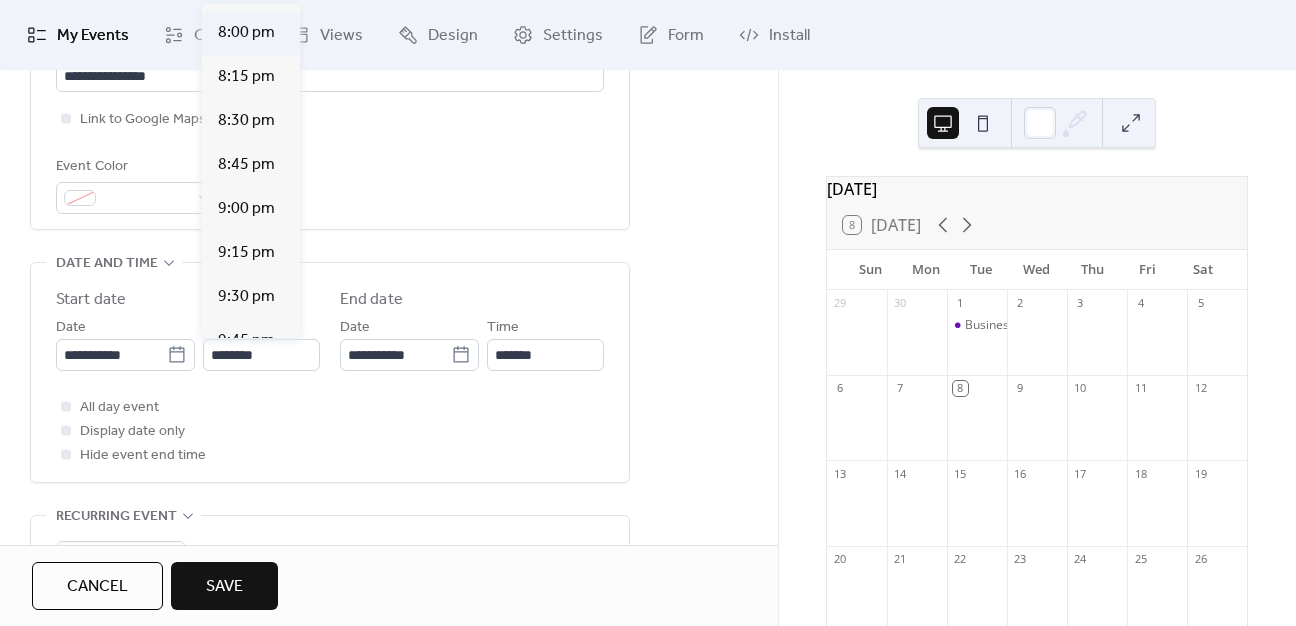 type on "*******" 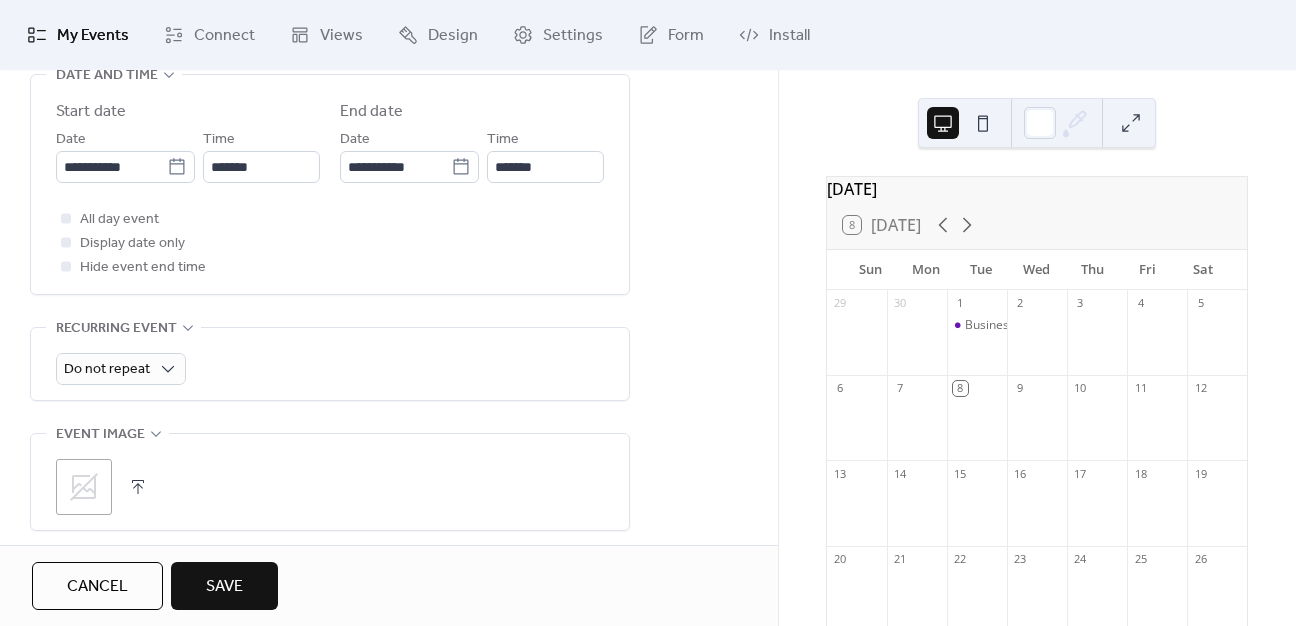 scroll, scrollTop: 700, scrollLeft: 0, axis: vertical 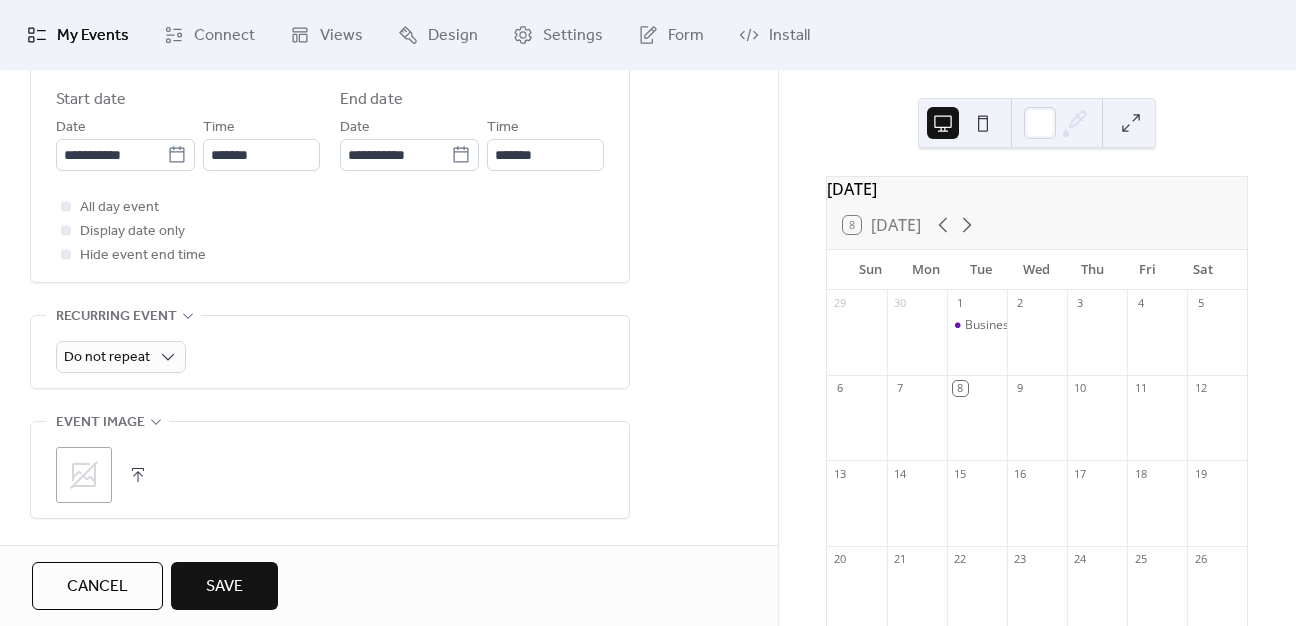 click 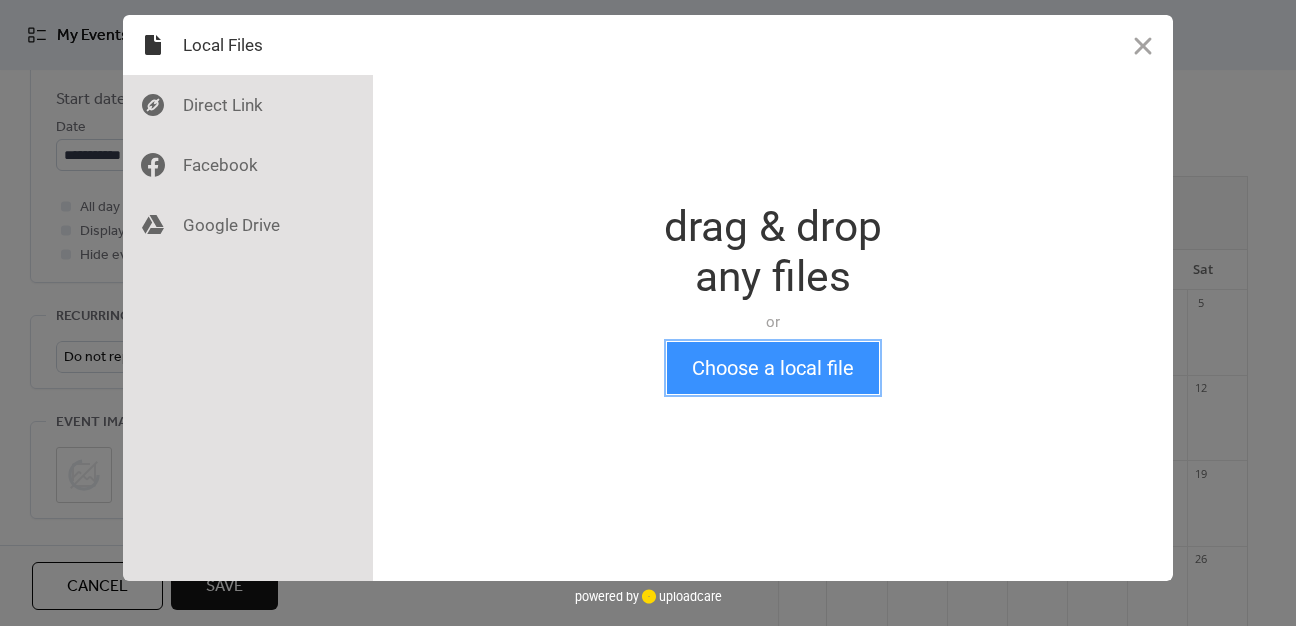 click on "Choose a local file" at bounding box center [773, 368] 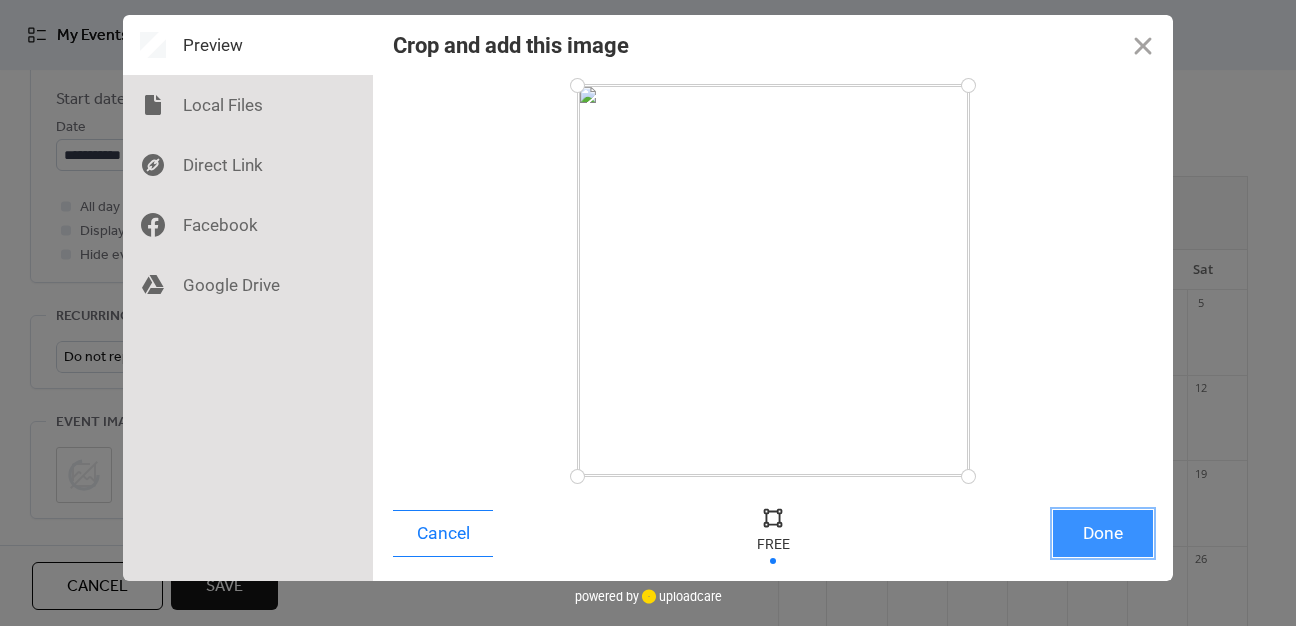 click on "Done" at bounding box center (1103, 533) 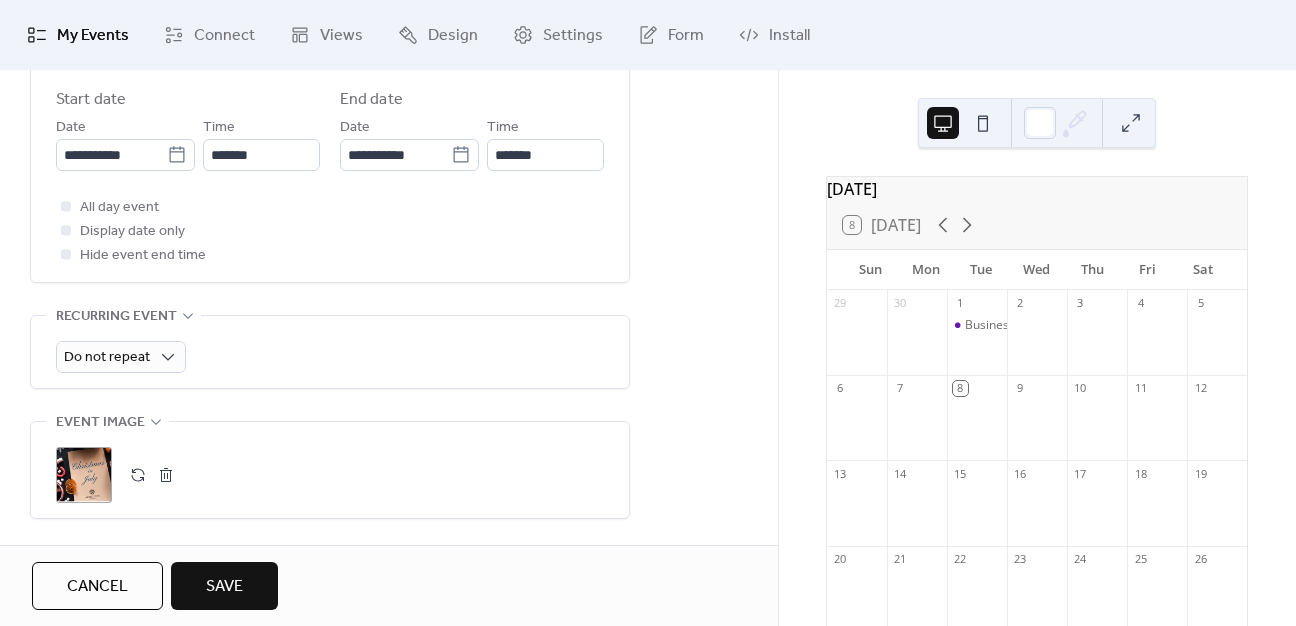 click on "Save" at bounding box center (224, 587) 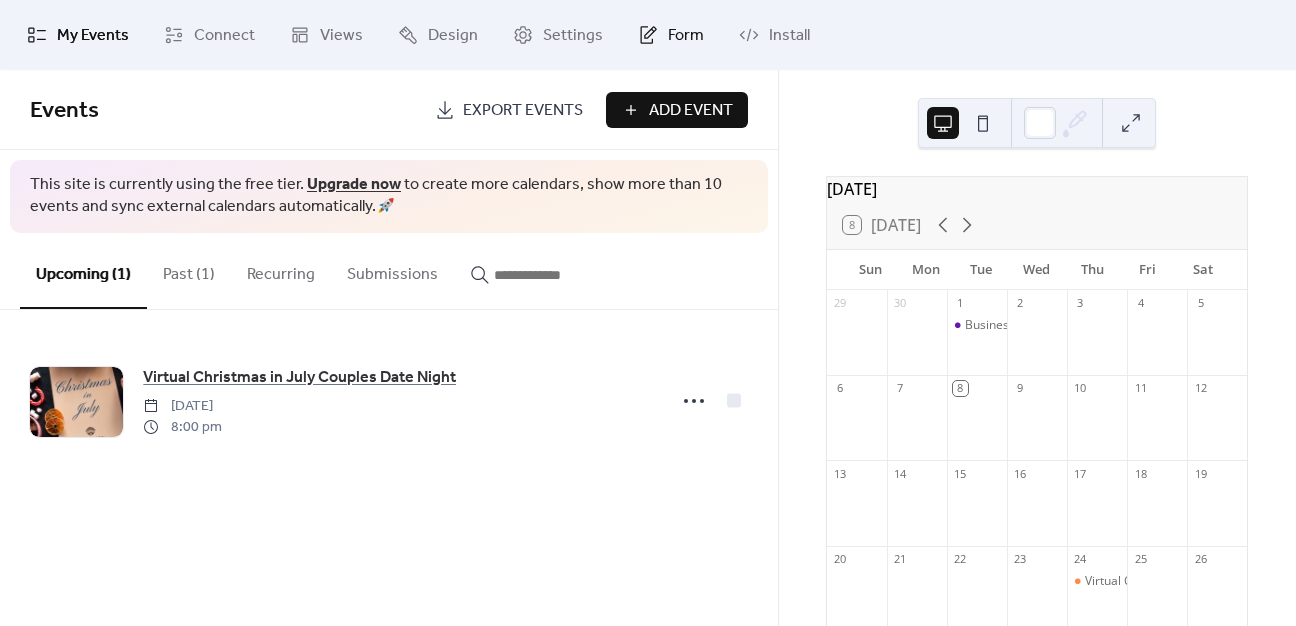 click on "Form" at bounding box center [686, 36] 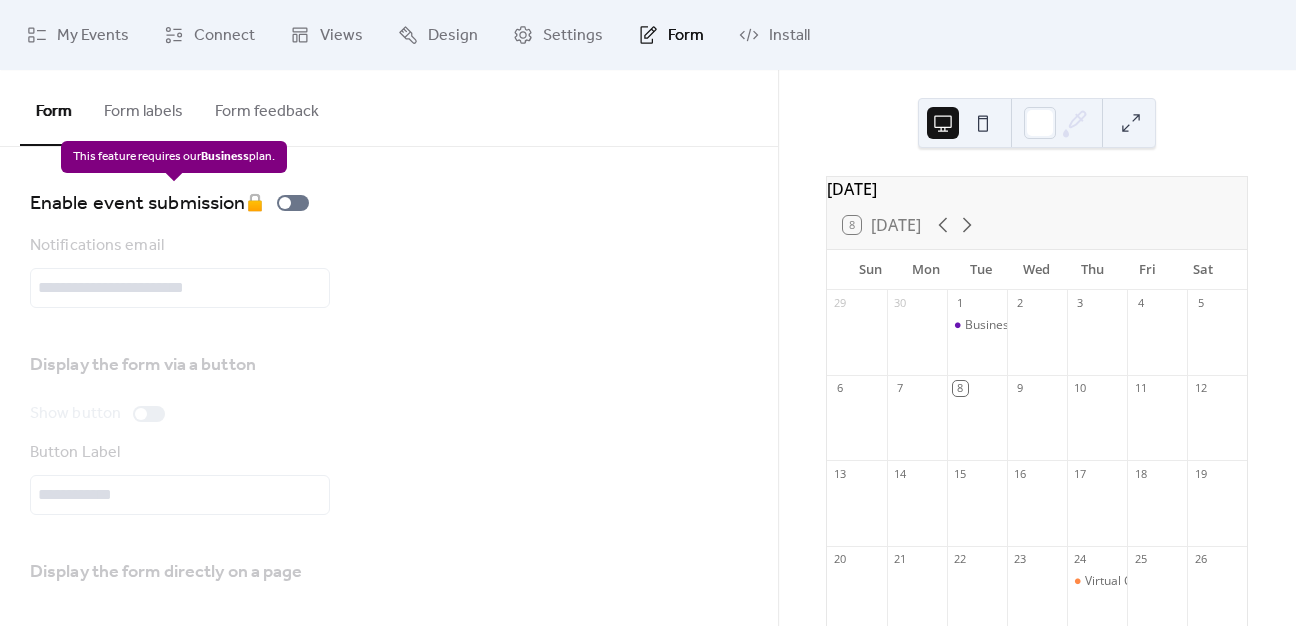 click on "Enable event submission  🔒" at bounding box center (173, 203) 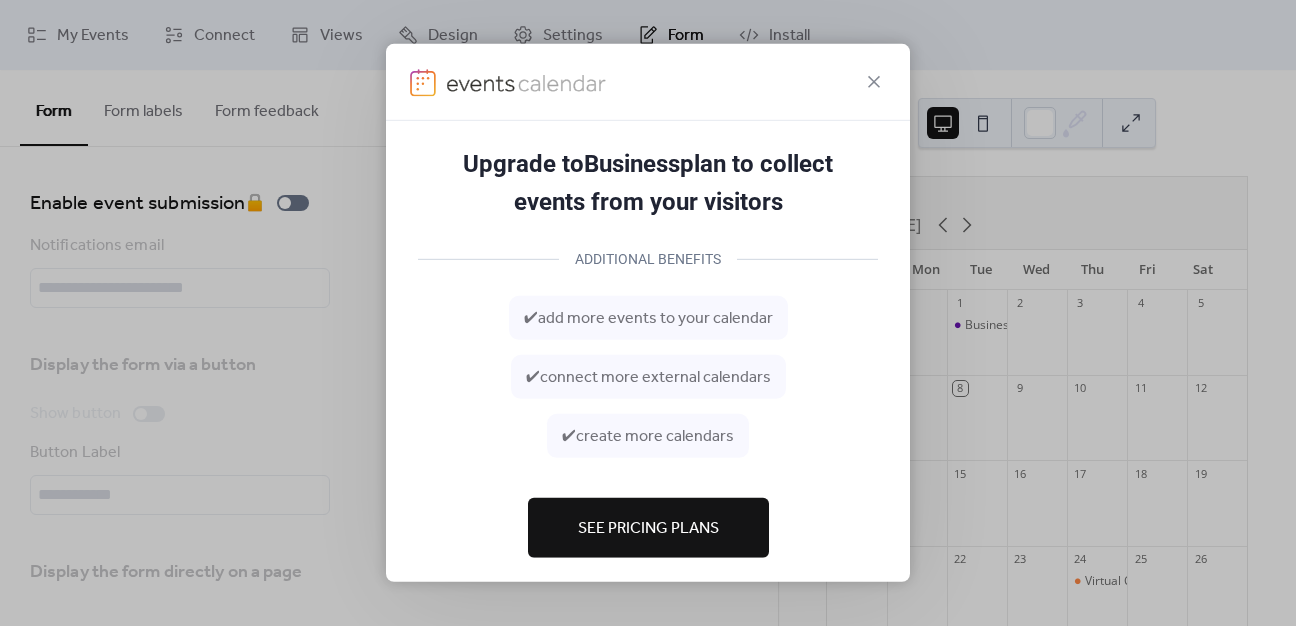 click on "See Pricing Plans" at bounding box center [648, 529] 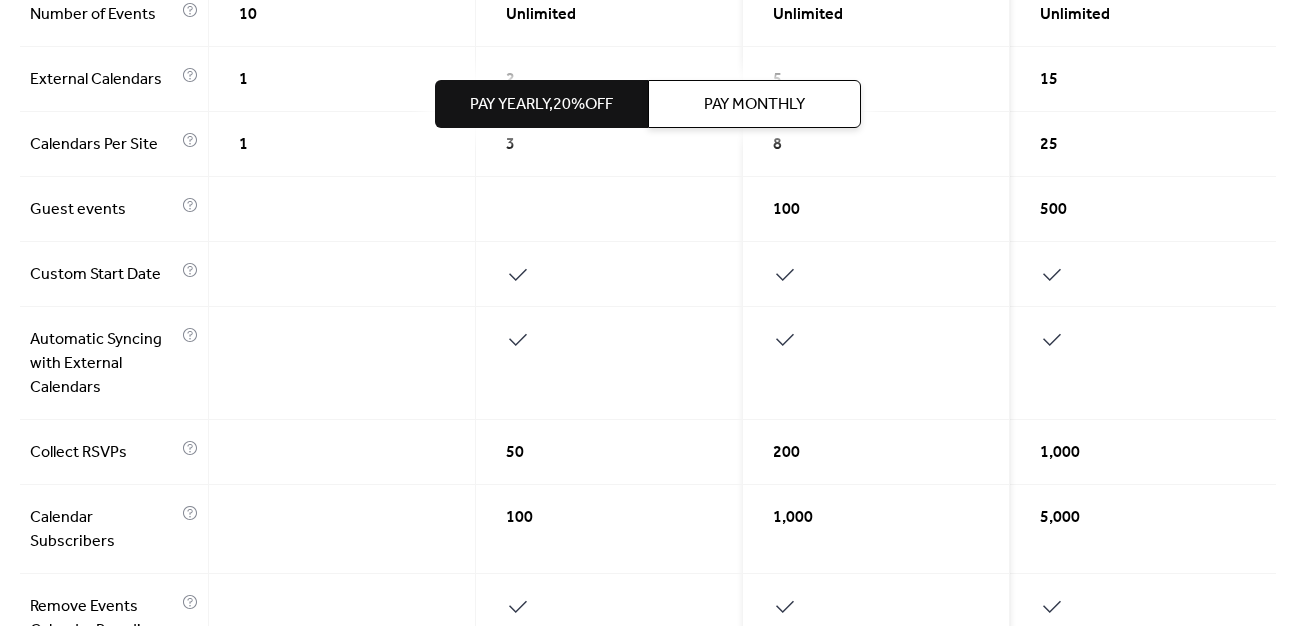 scroll, scrollTop: 0, scrollLeft: 0, axis: both 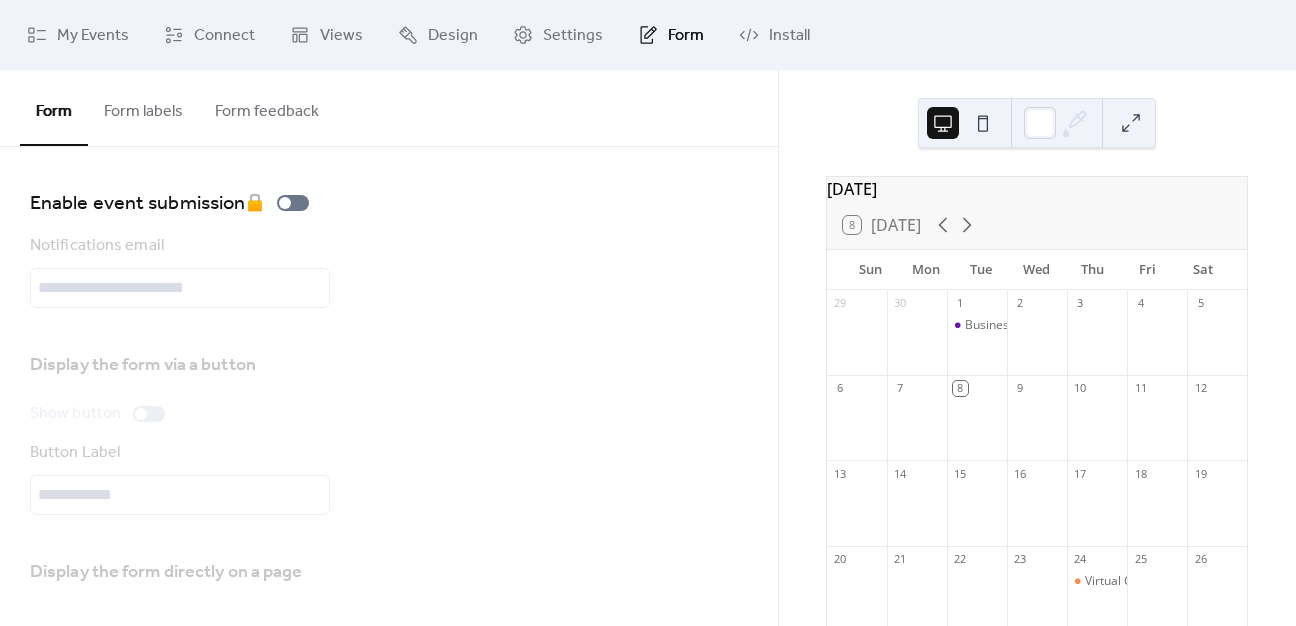 click on "Form labels" at bounding box center (143, 107) 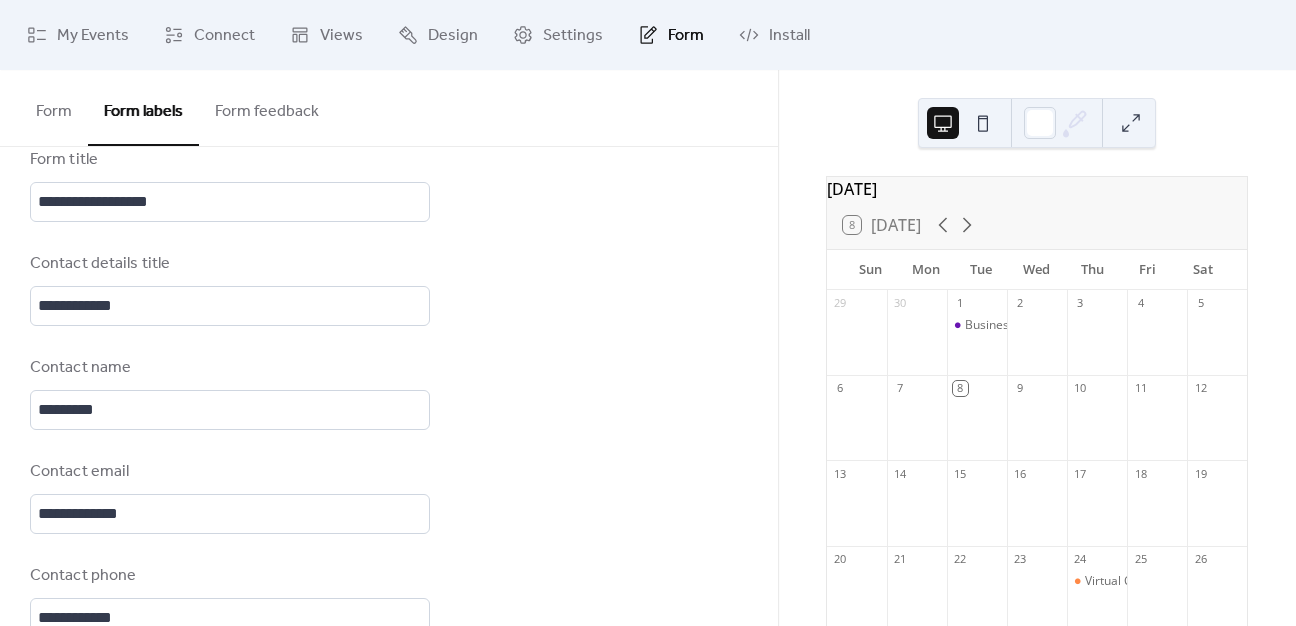 scroll, scrollTop: 0, scrollLeft: 0, axis: both 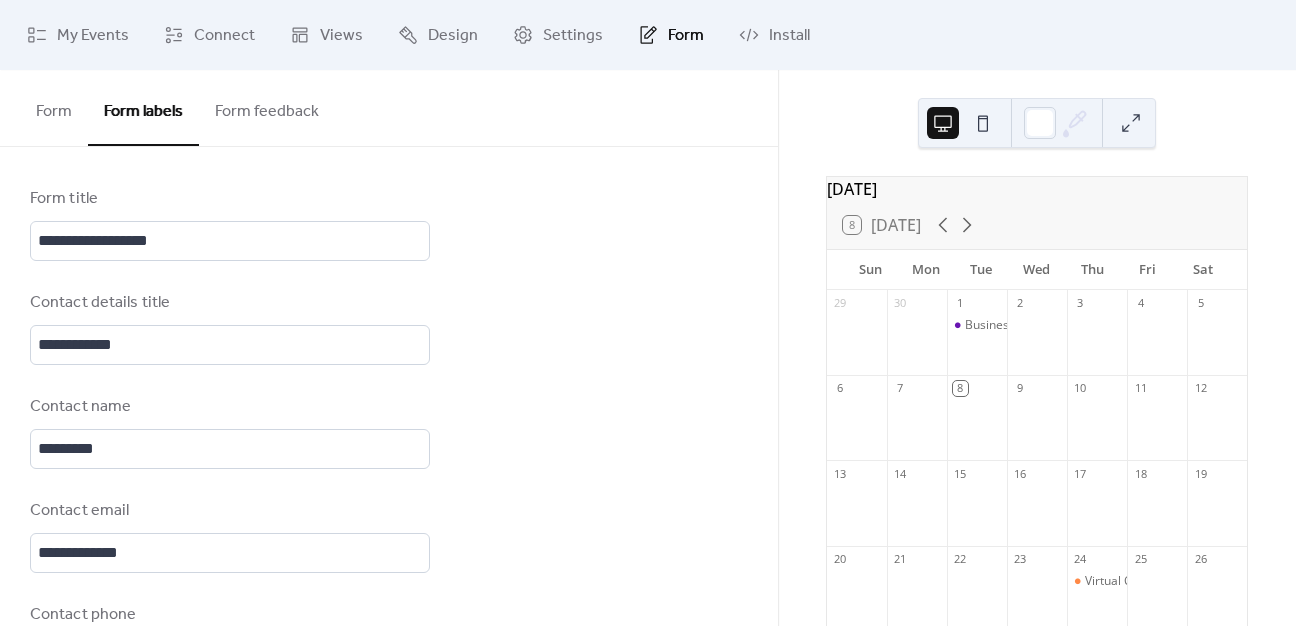 click on "Form feedback" at bounding box center (267, 107) 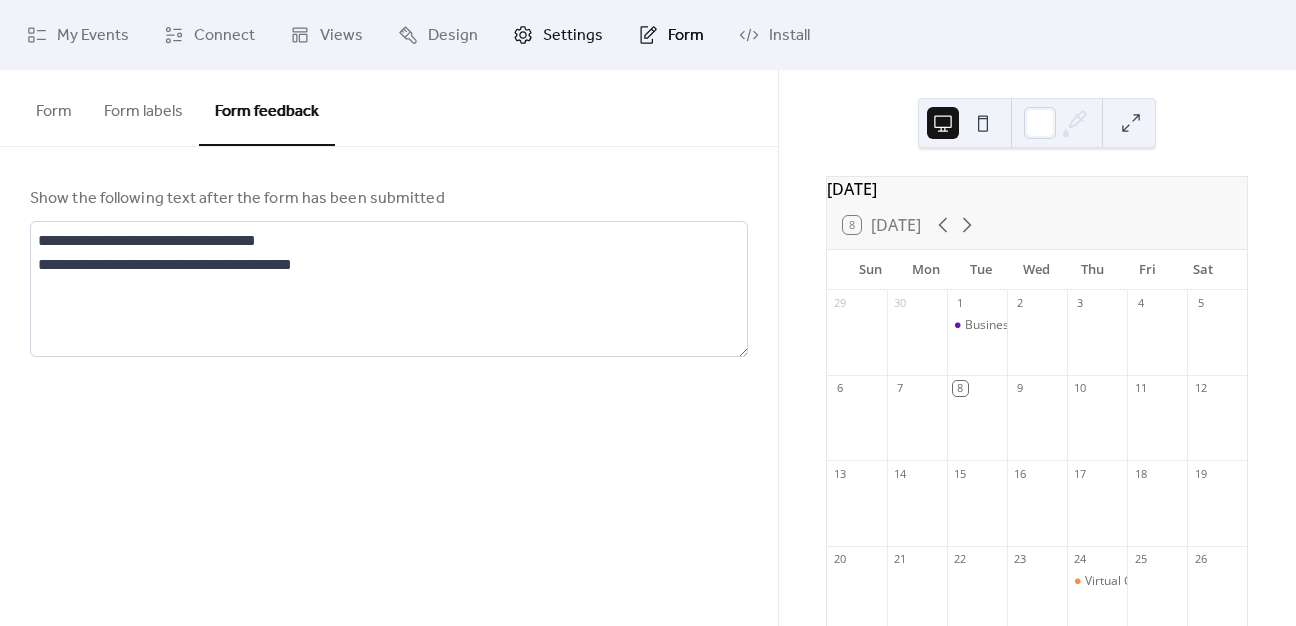 click on "Settings" at bounding box center (573, 36) 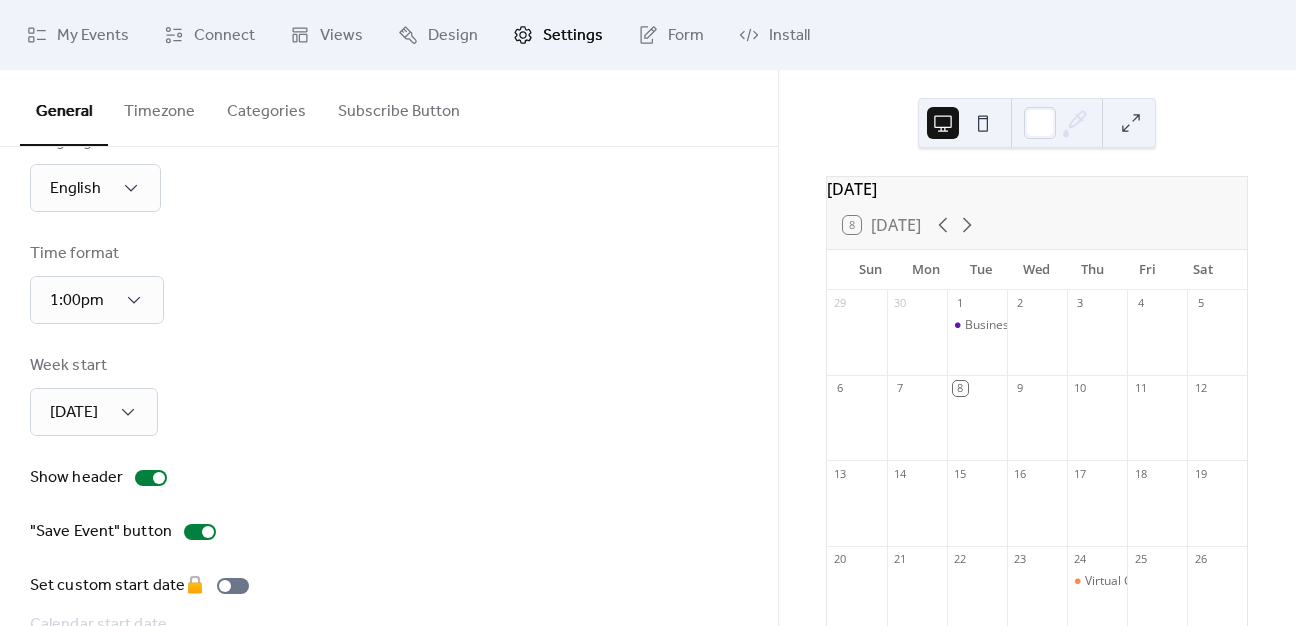 scroll, scrollTop: 0, scrollLeft: 0, axis: both 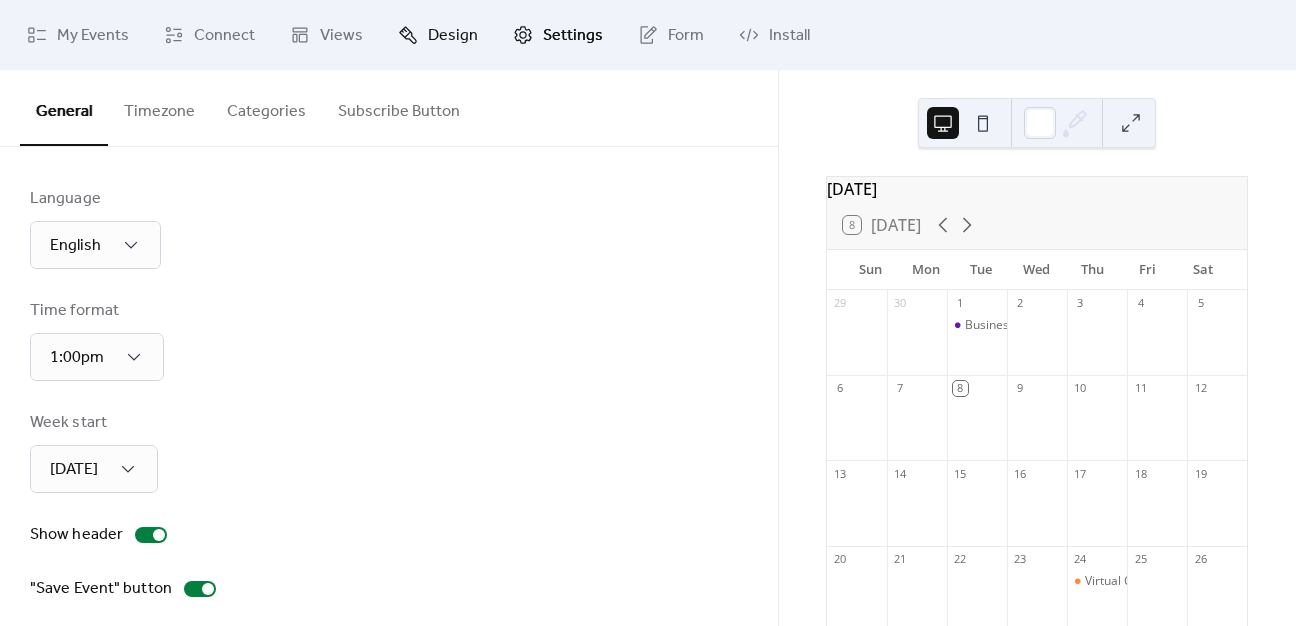 click on "Design" at bounding box center [453, 36] 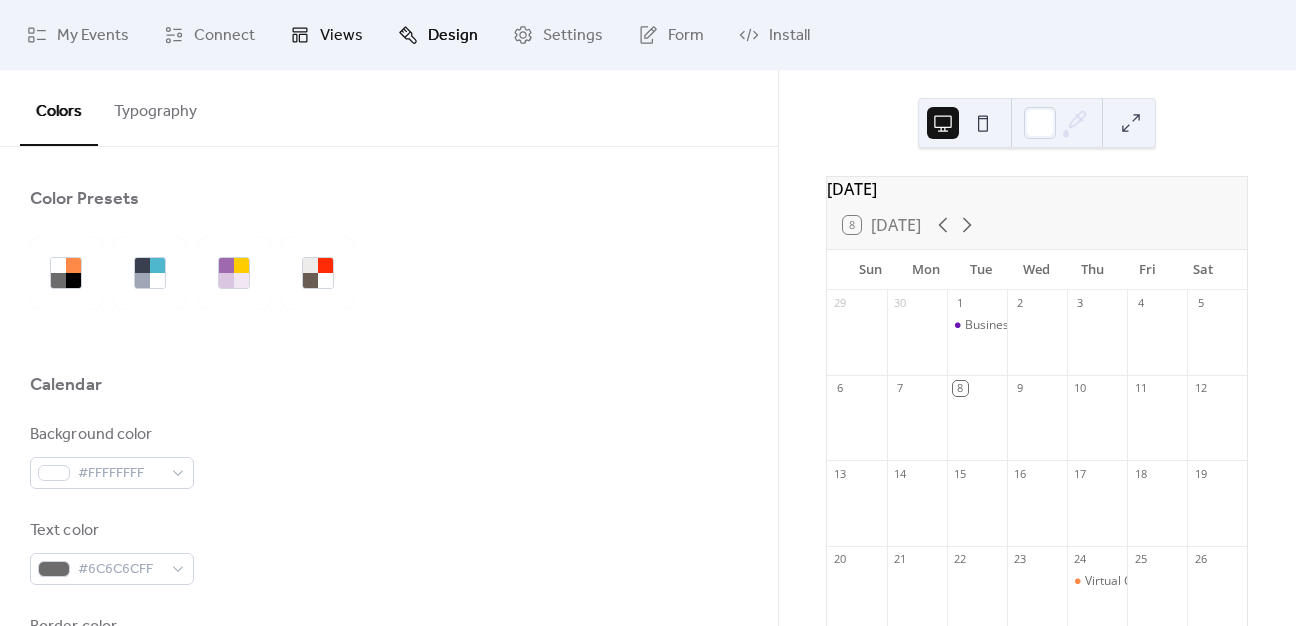 click on "Views" at bounding box center (326, 35) 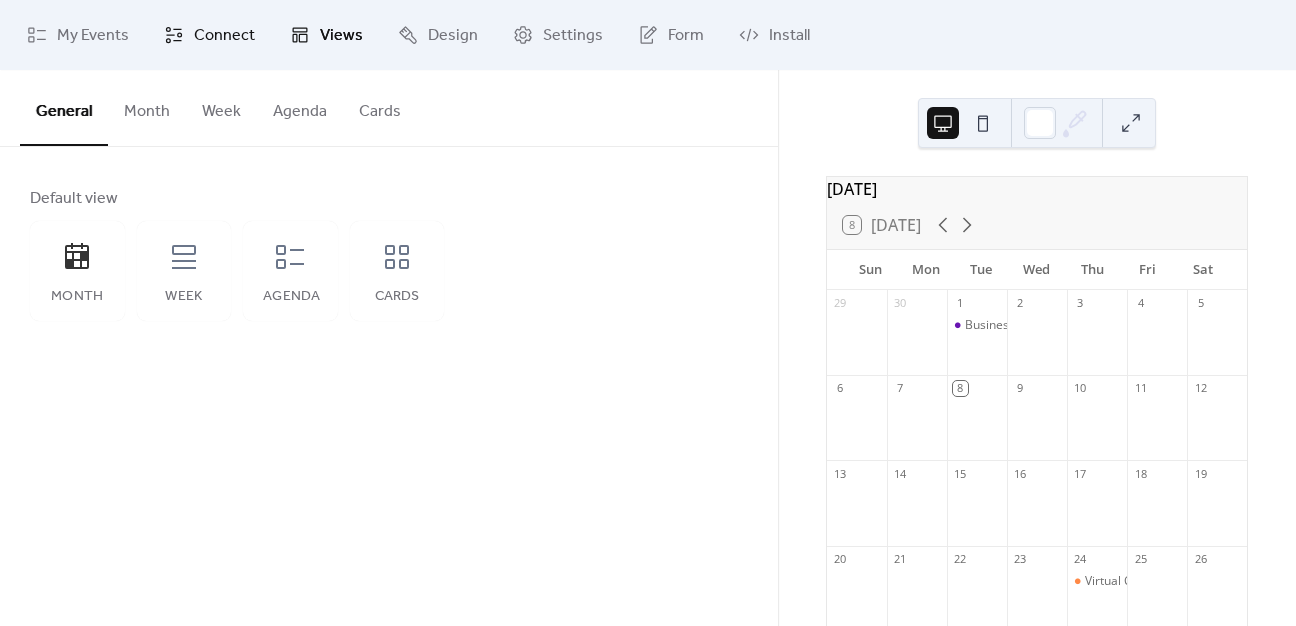 click on "Connect" at bounding box center [224, 36] 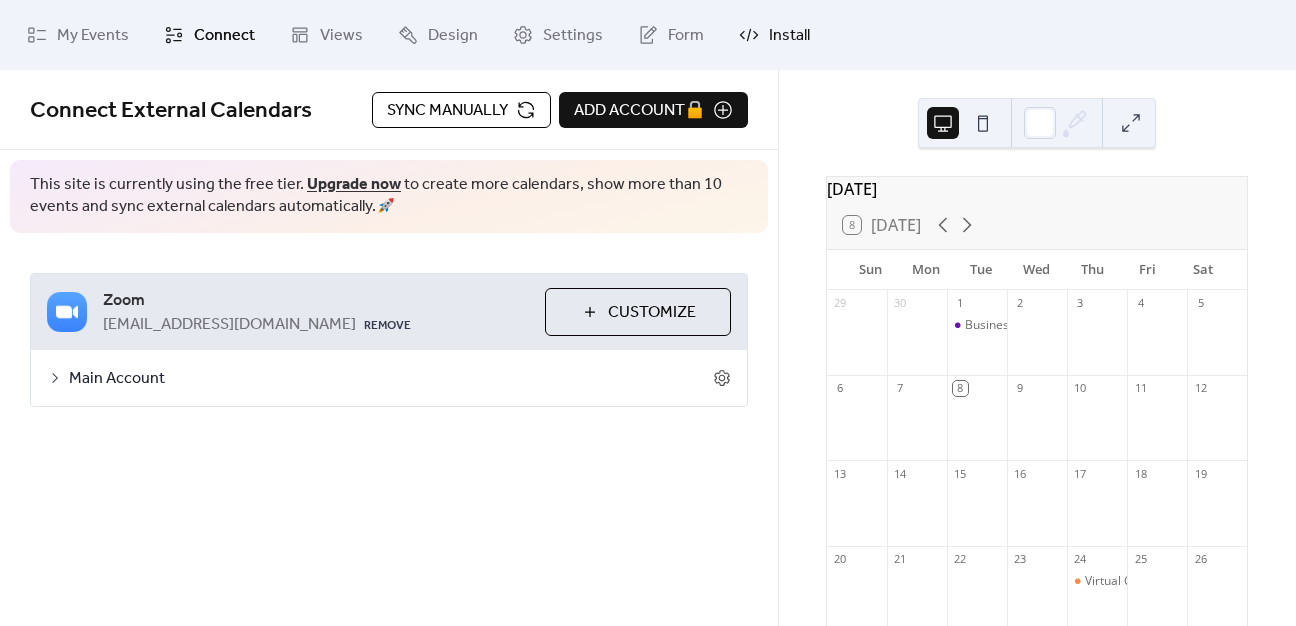 click on "Install" at bounding box center (789, 36) 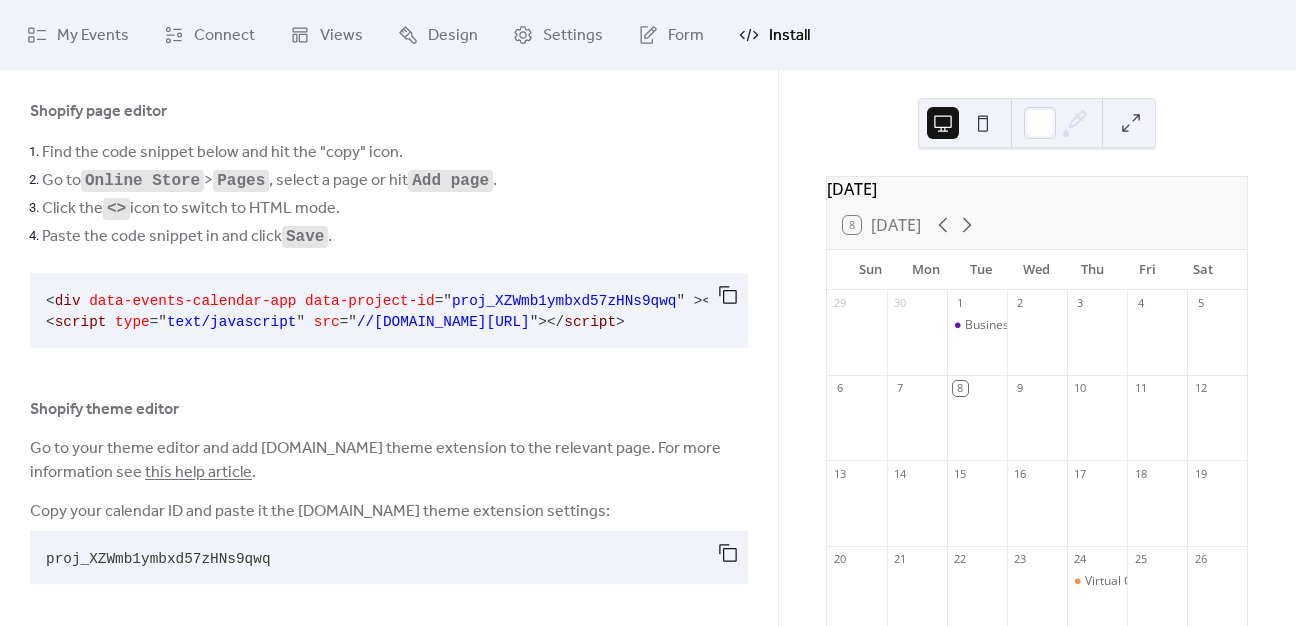 scroll, scrollTop: 103, scrollLeft: 0, axis: vertical 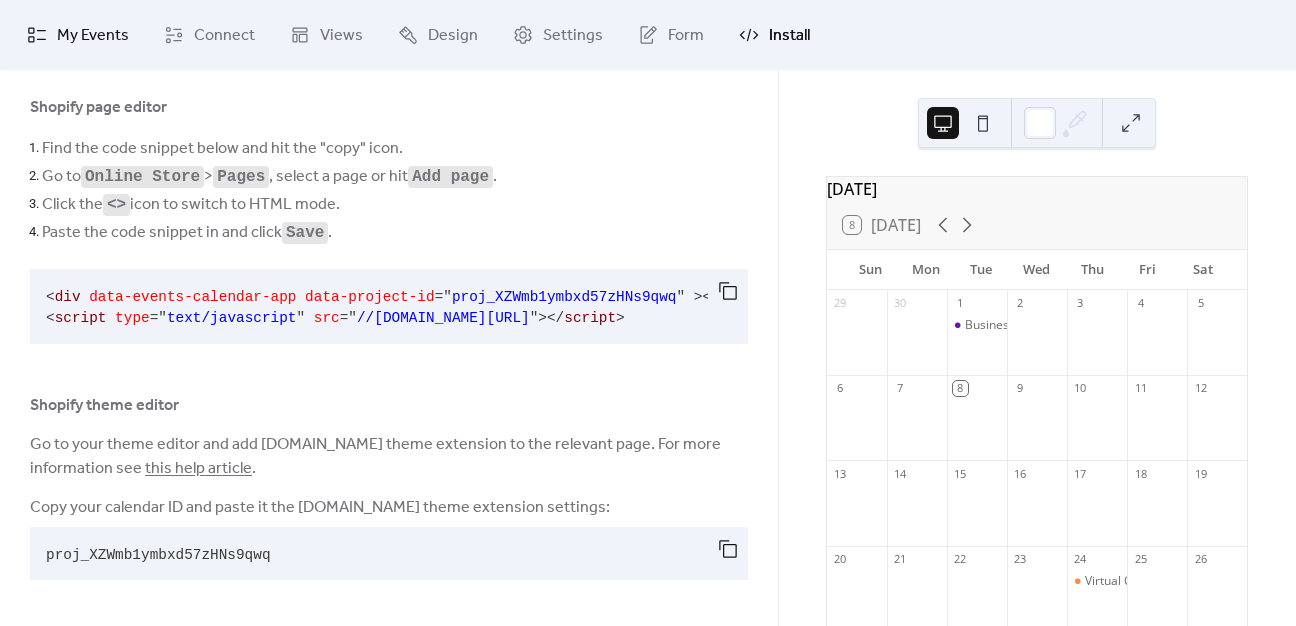 click on "My Events" at bounding box center [93, 36] 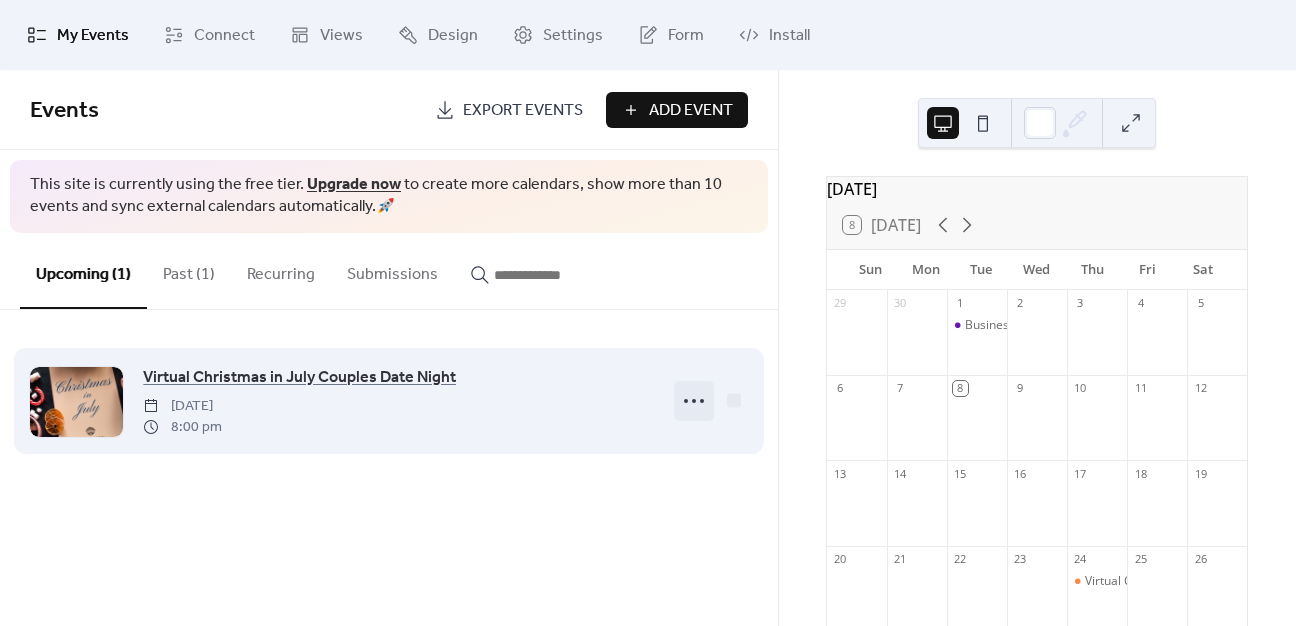 click 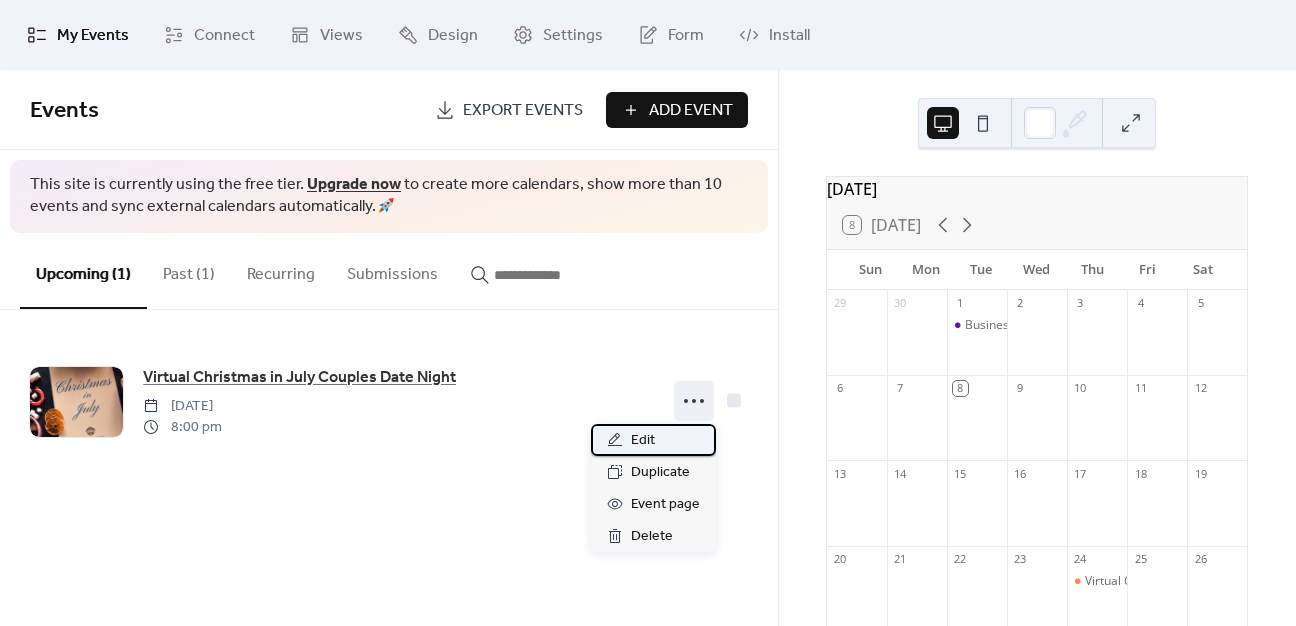 click on "Edit" at bounding box center (653, 440) 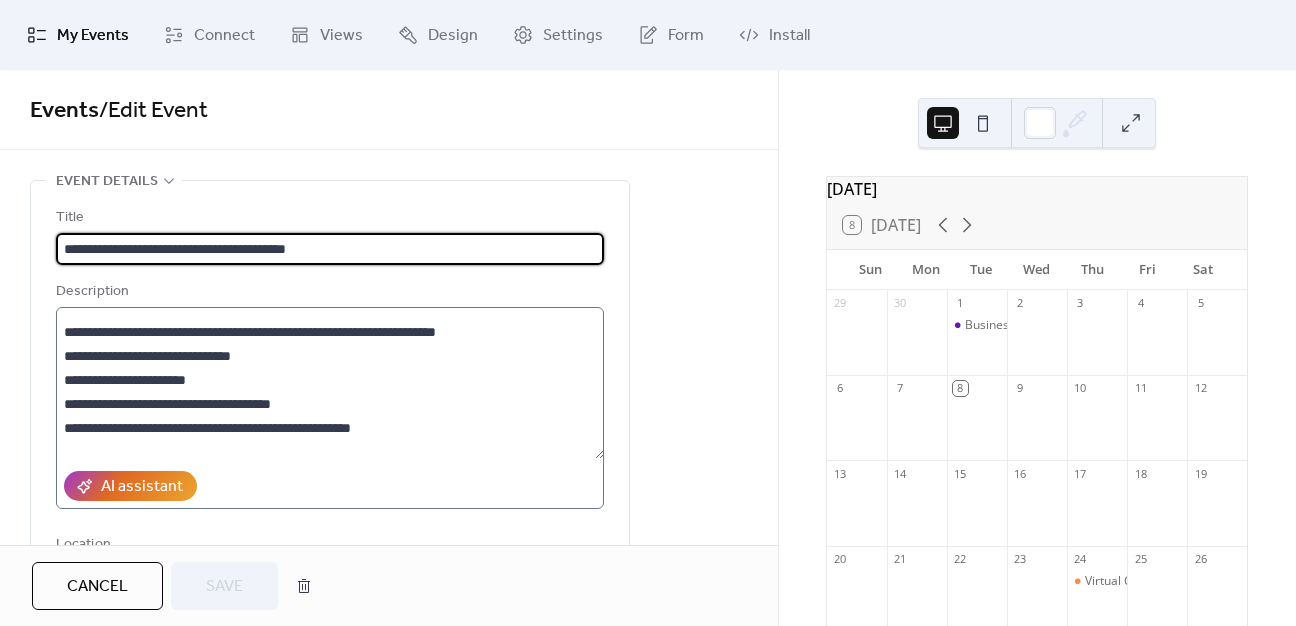 scroll, scrollTop: 200, scrollLeft: 0, axis: vertical 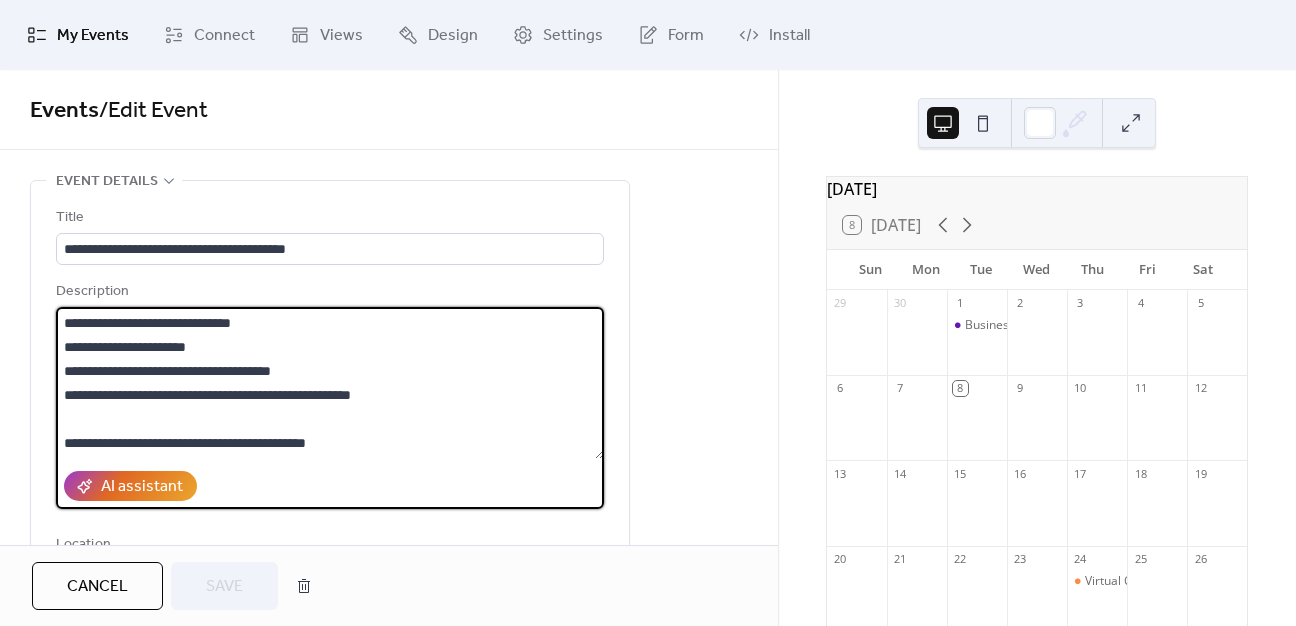 click on "**********" at bounding box center (330, 383) 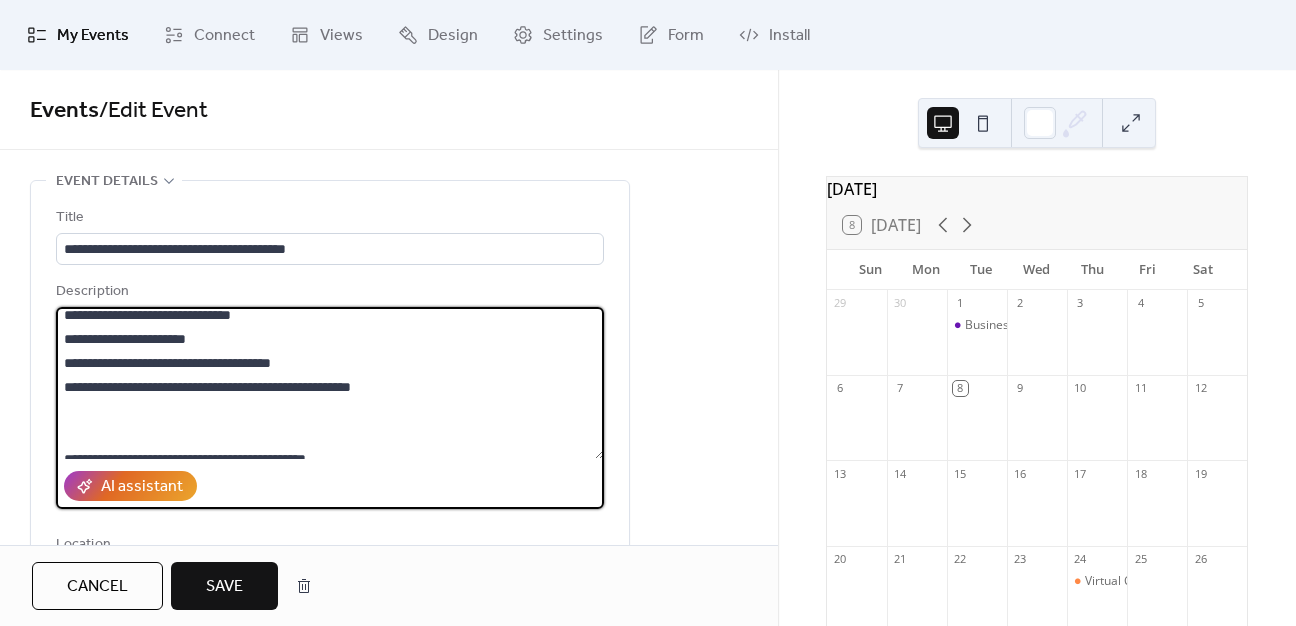 paste on "**" 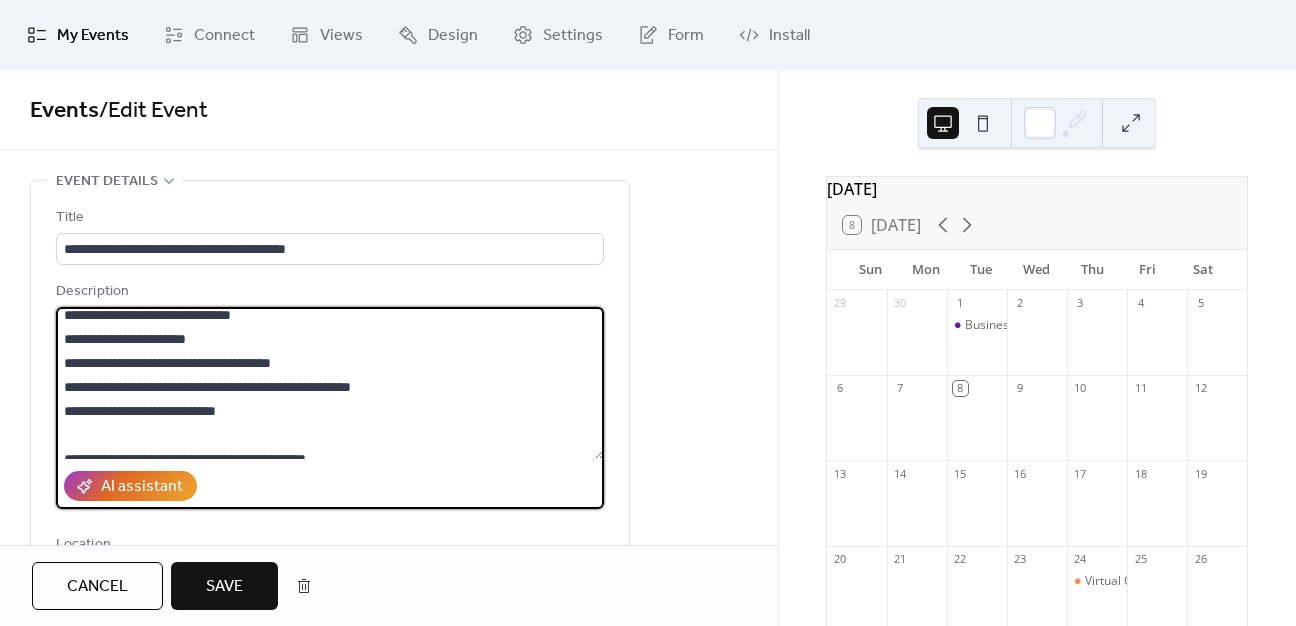 type on "**********" 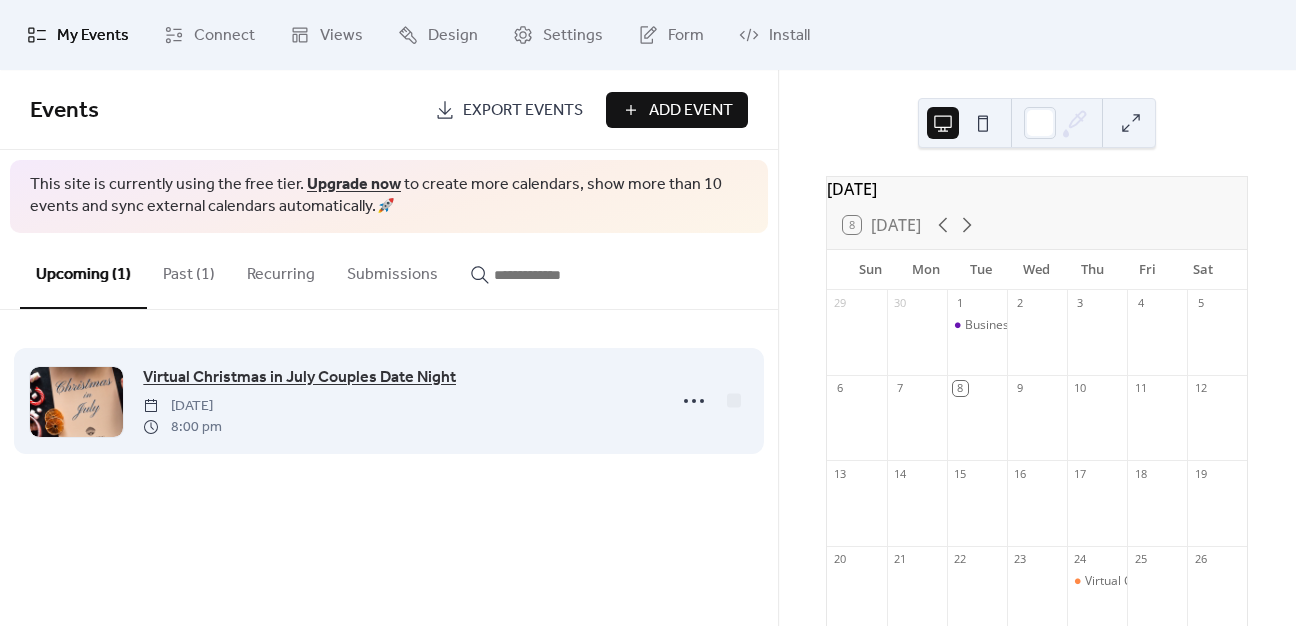 click on "Virtual Christmas in July Couples Date Night" at bounding box center (299, 378) 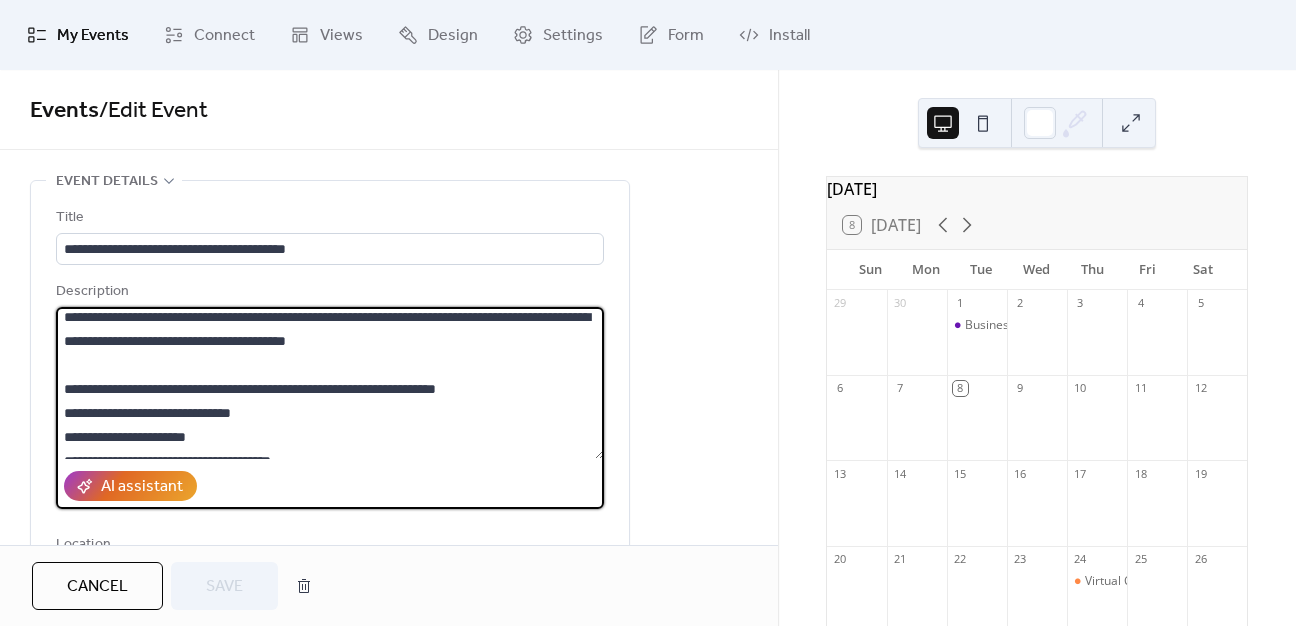 scroll, scrollTop: 240, scrollLeft: 0, axis: vertical 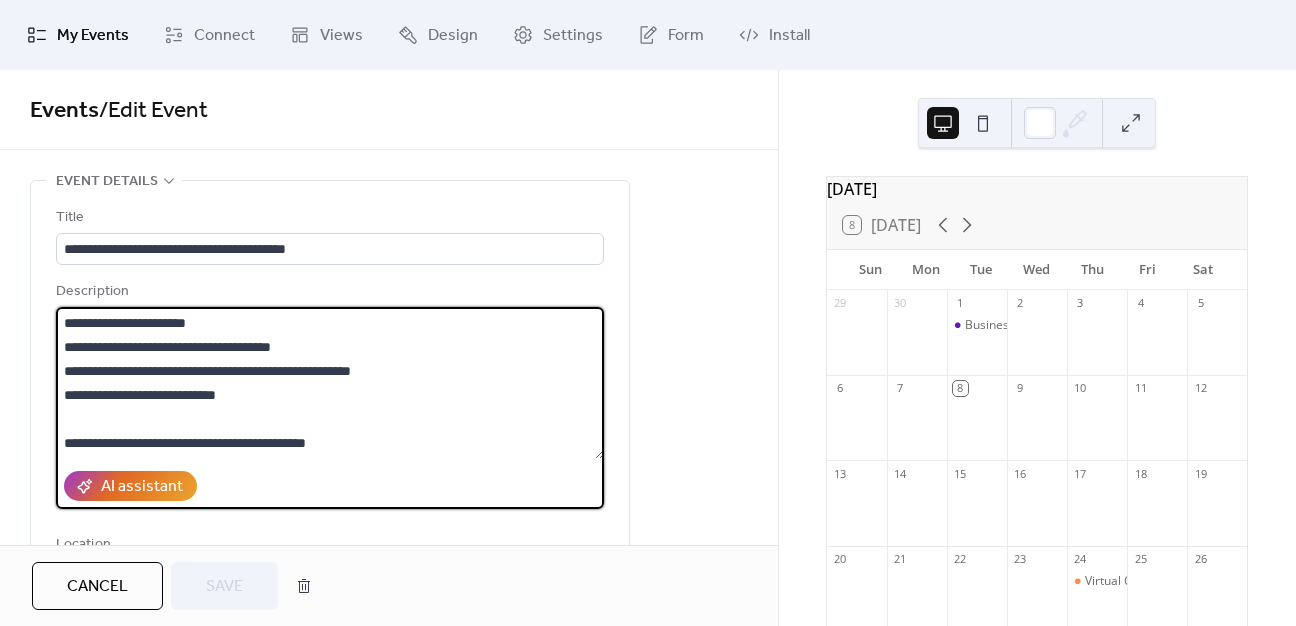 drag, startPoint x: 64, startPoint y: 321, endPoint x: 383, endPoint y: 449, distance: 343.72226 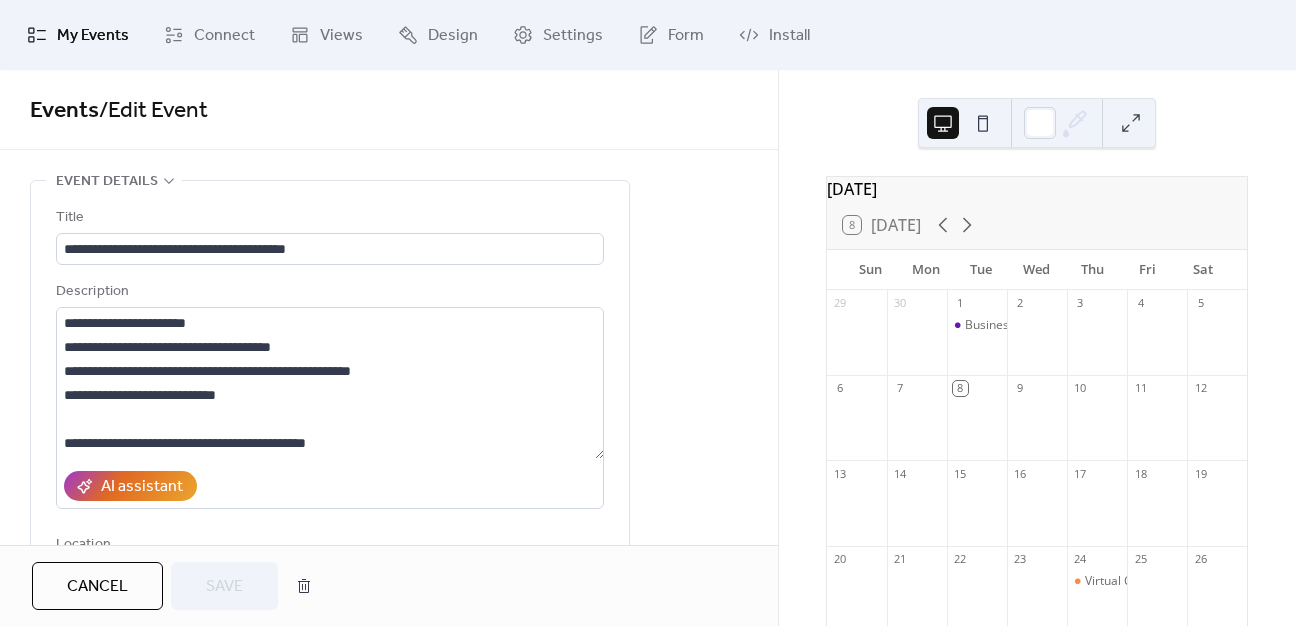 click on "Events  /  Edit Event" at bounding box center [389, 111] 